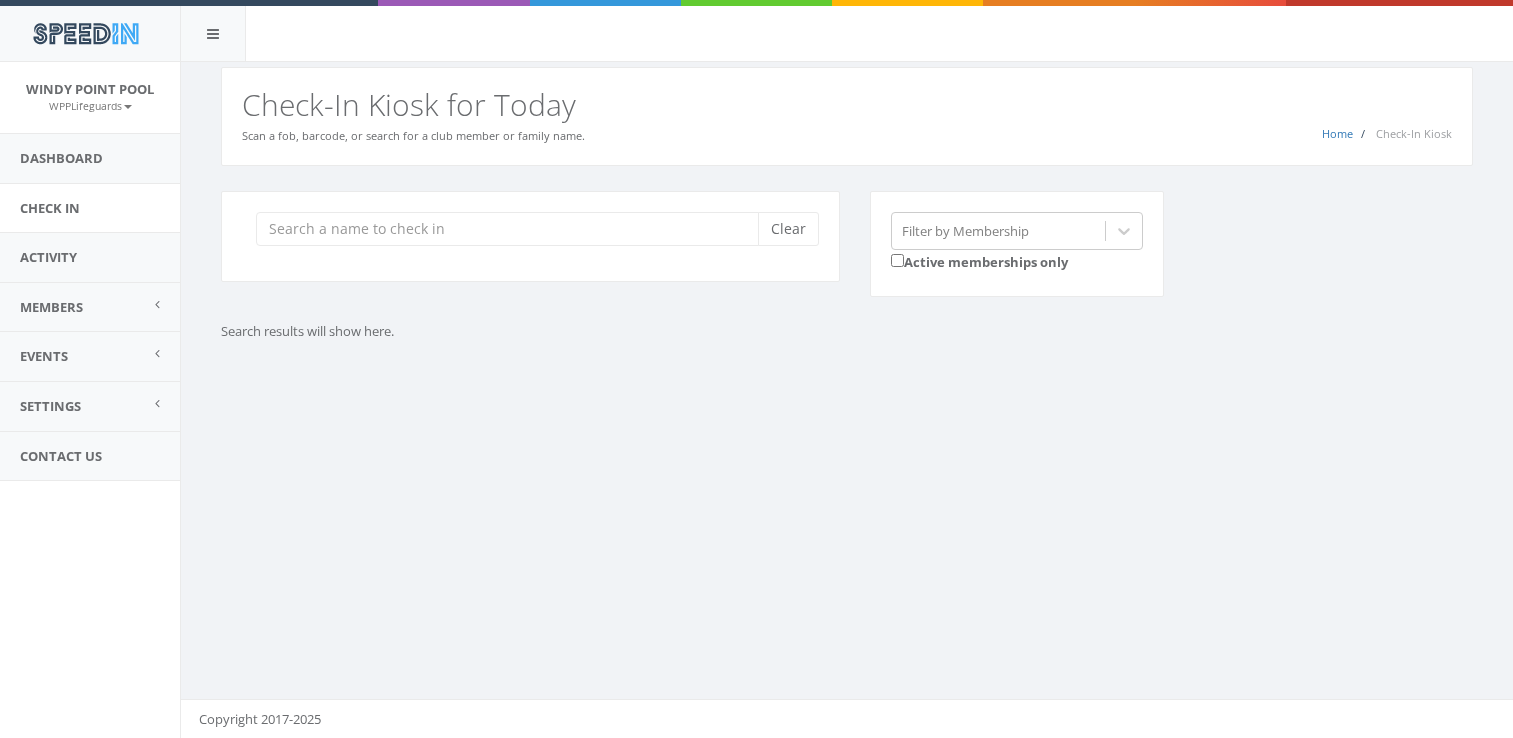 scroll, scrollTop: 0, scrollLeft: 0, axis: both 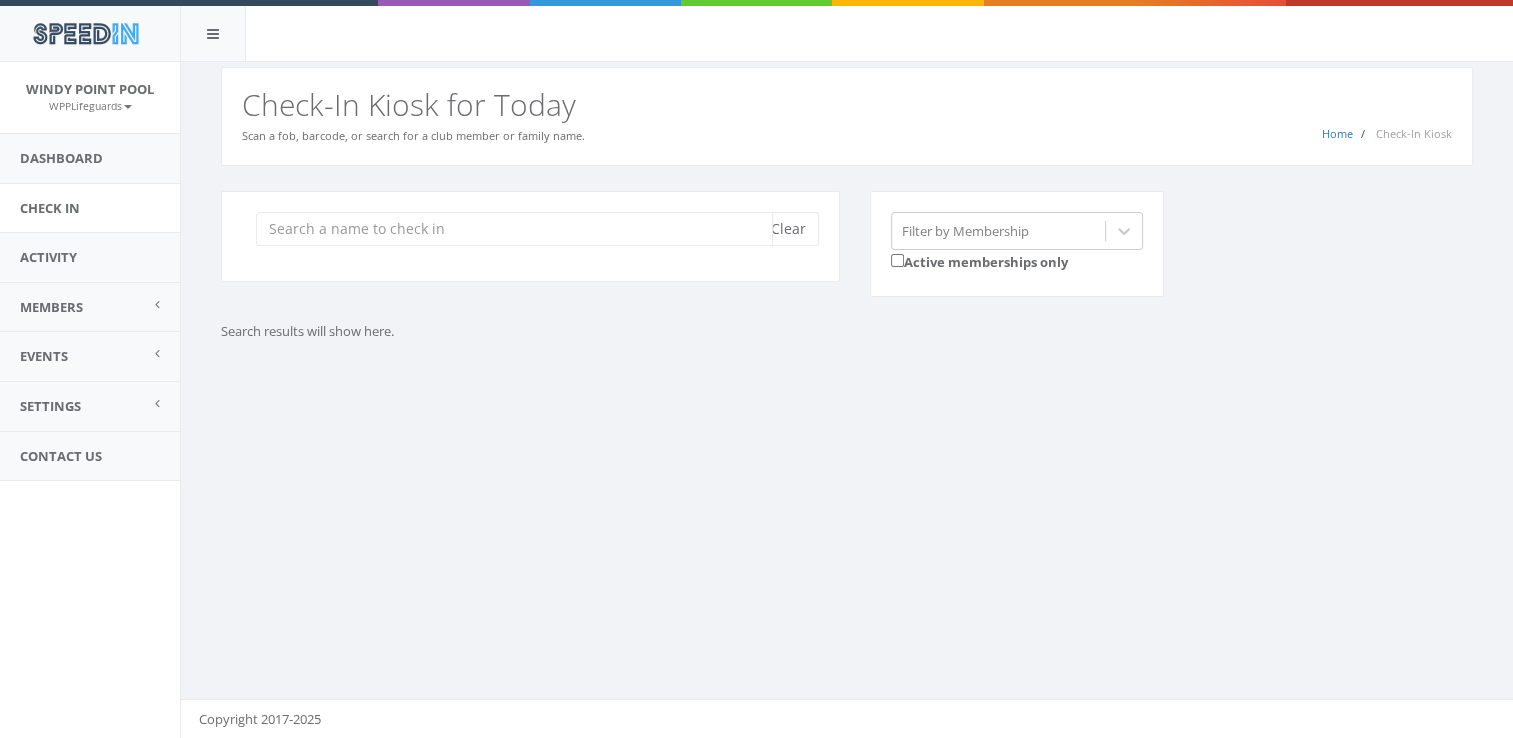 click at bounding box center [514, 229] 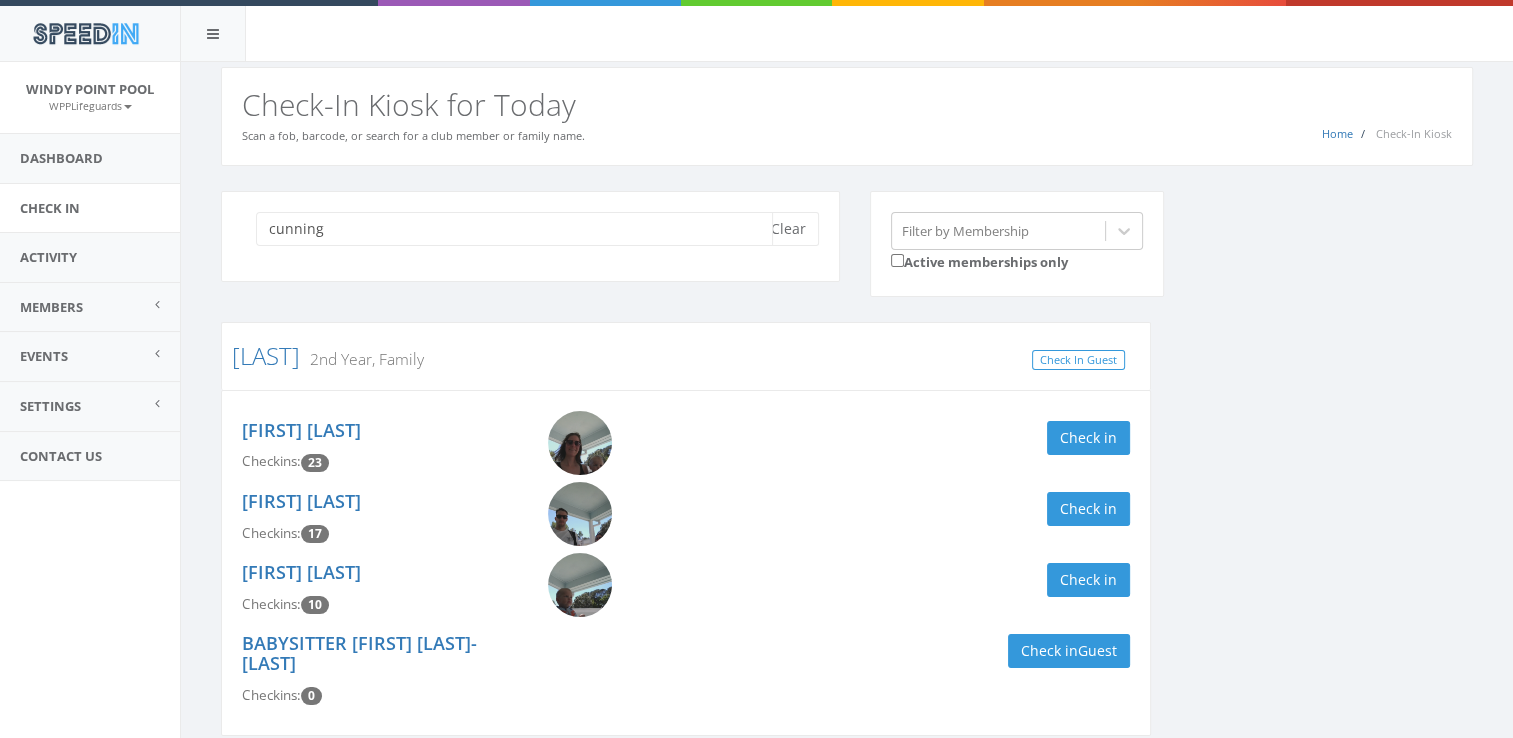 scroll, scrollTop: 86, scrollLeft: 0, axis: vertical 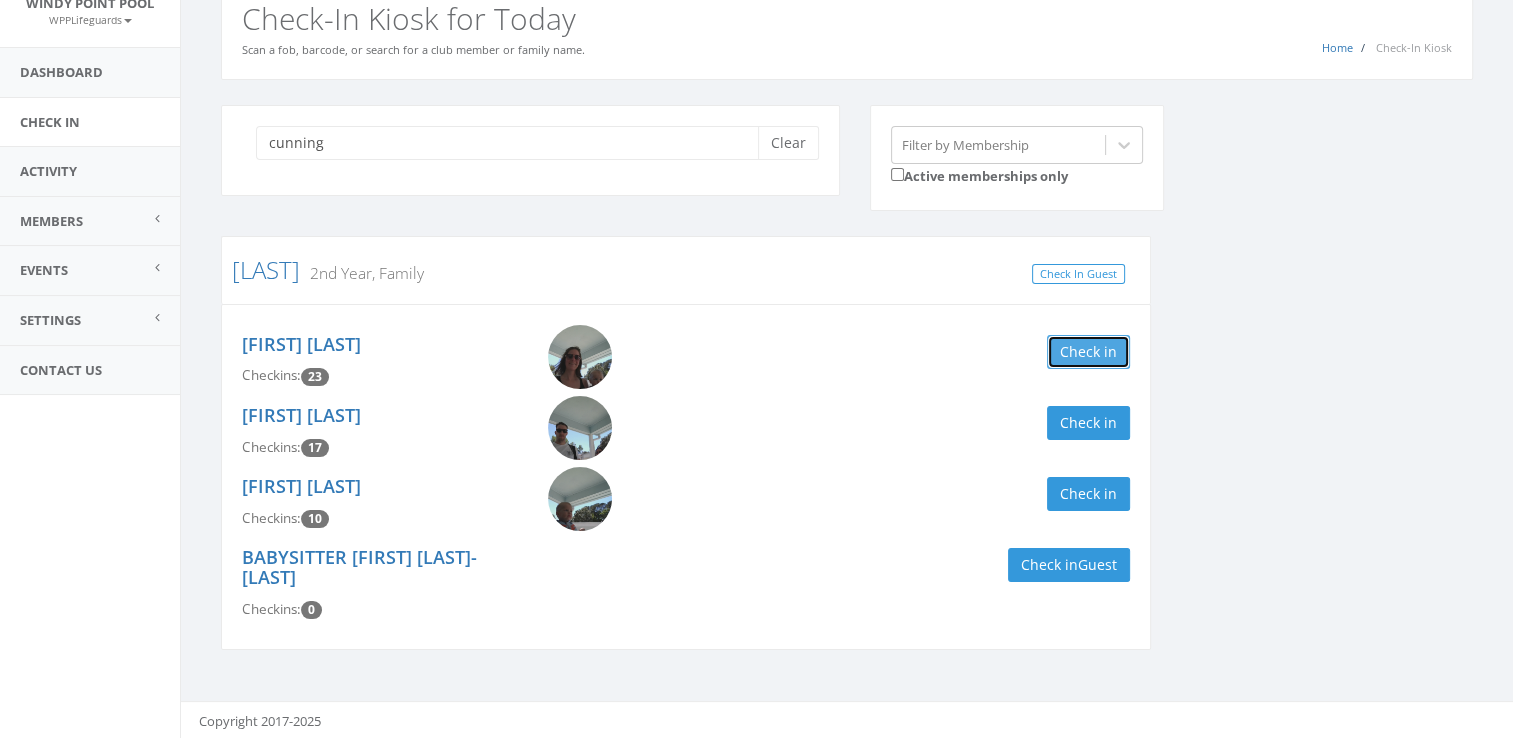 click on "Check in" at bounding box center [1088, 352] 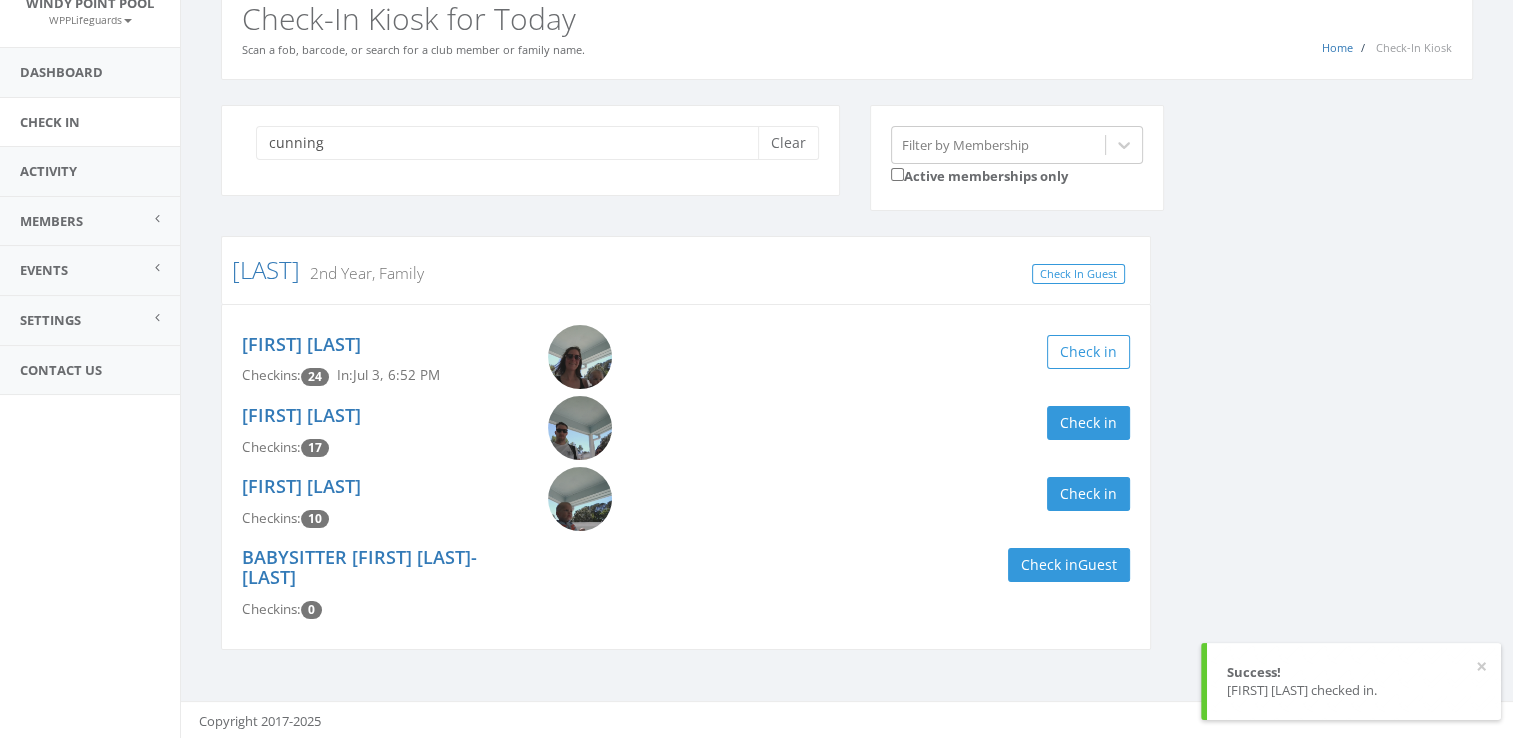 click on "[FIRST] [LAST] Checkins:  17 Check in" at bounding box center (686, 431) 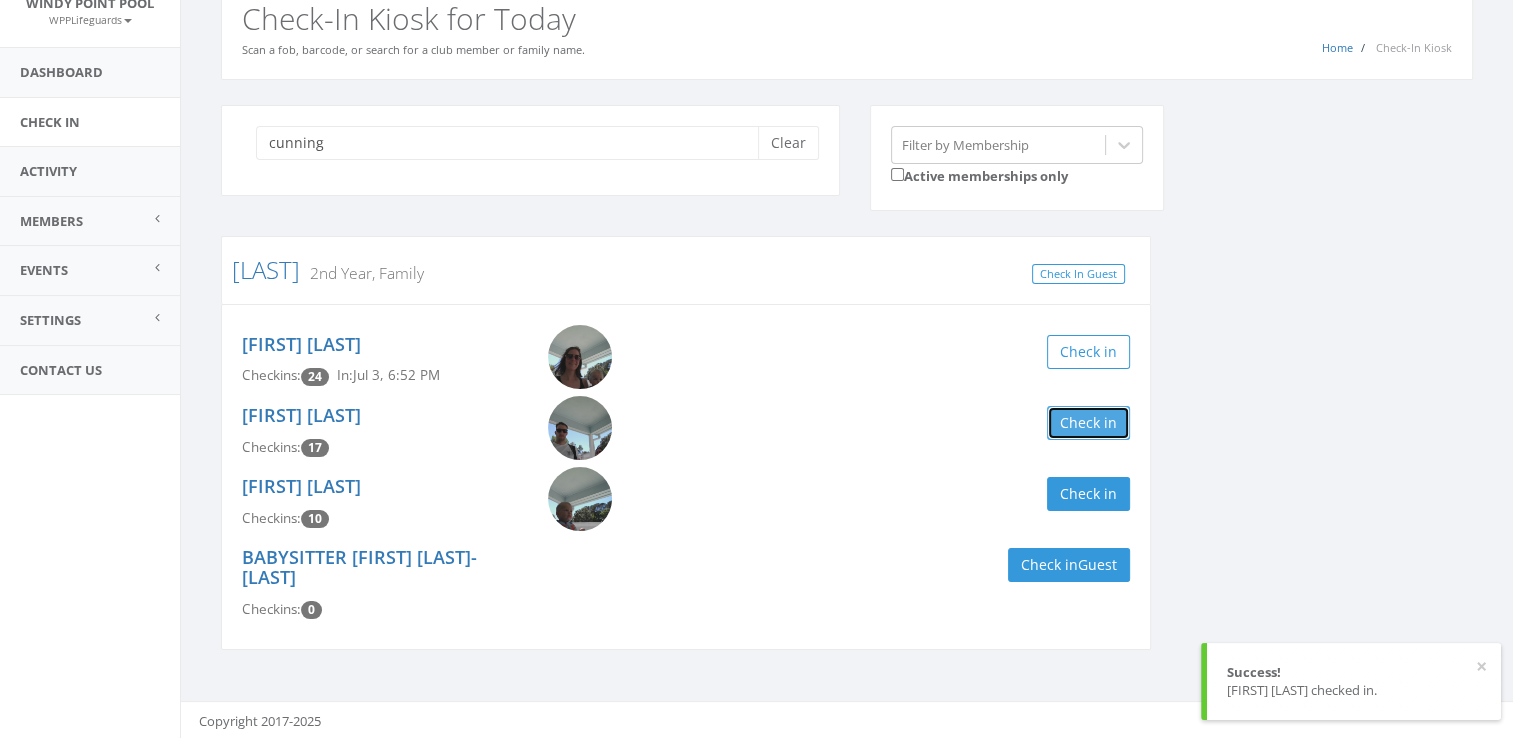 click on "Check in" at bounding box center (1088, 423) 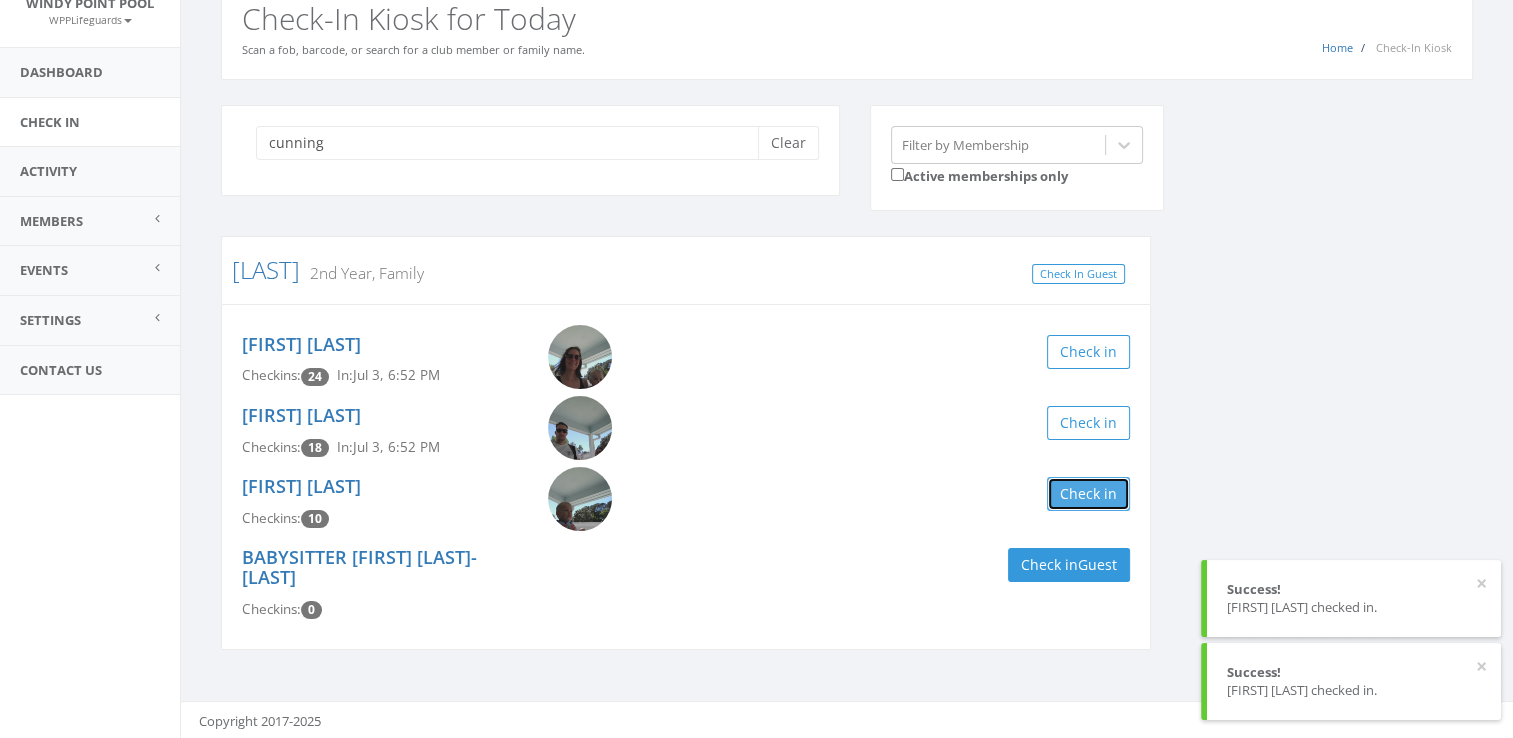 click on "Check in" at bounding box center (1088, 494) 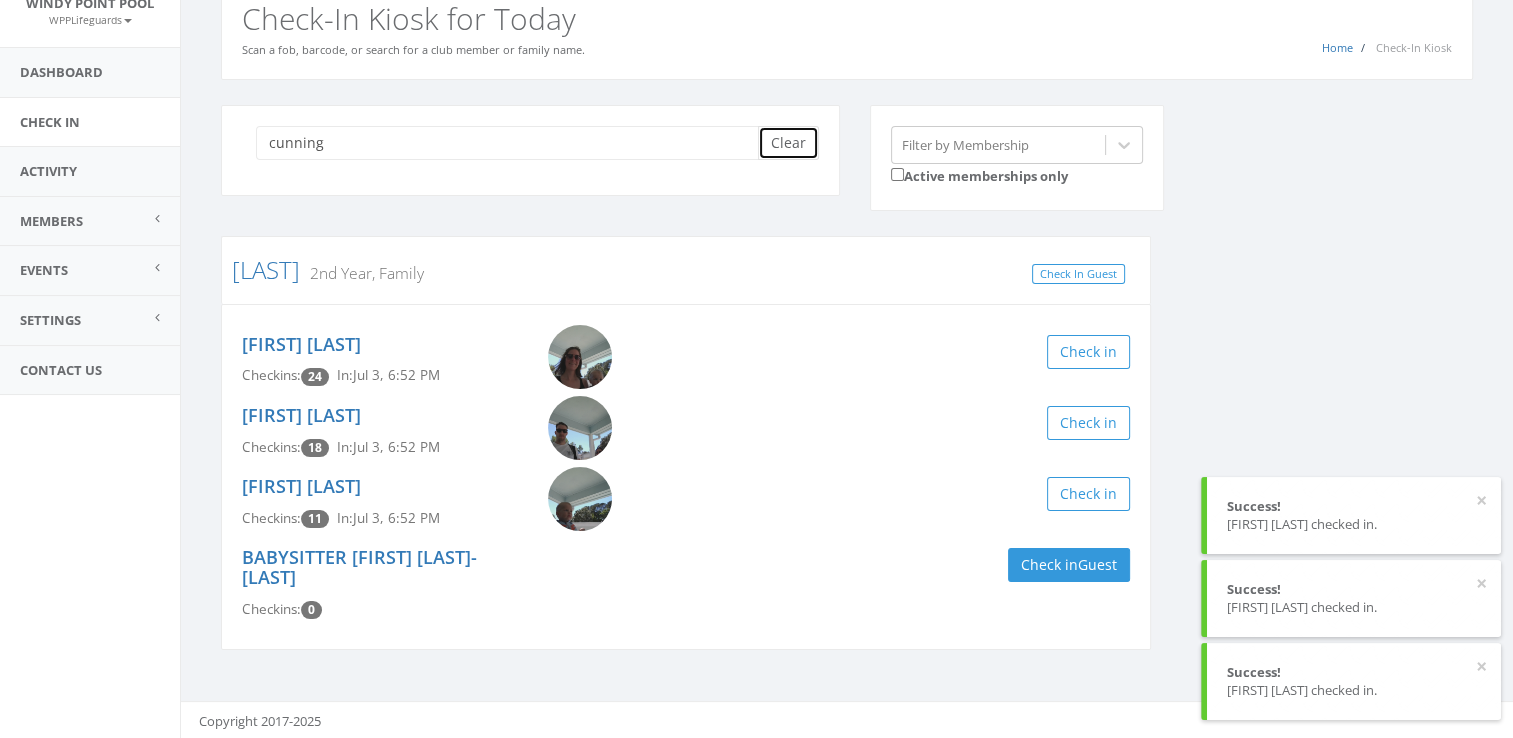 click on "Clear" at bounding box center (788, 143) 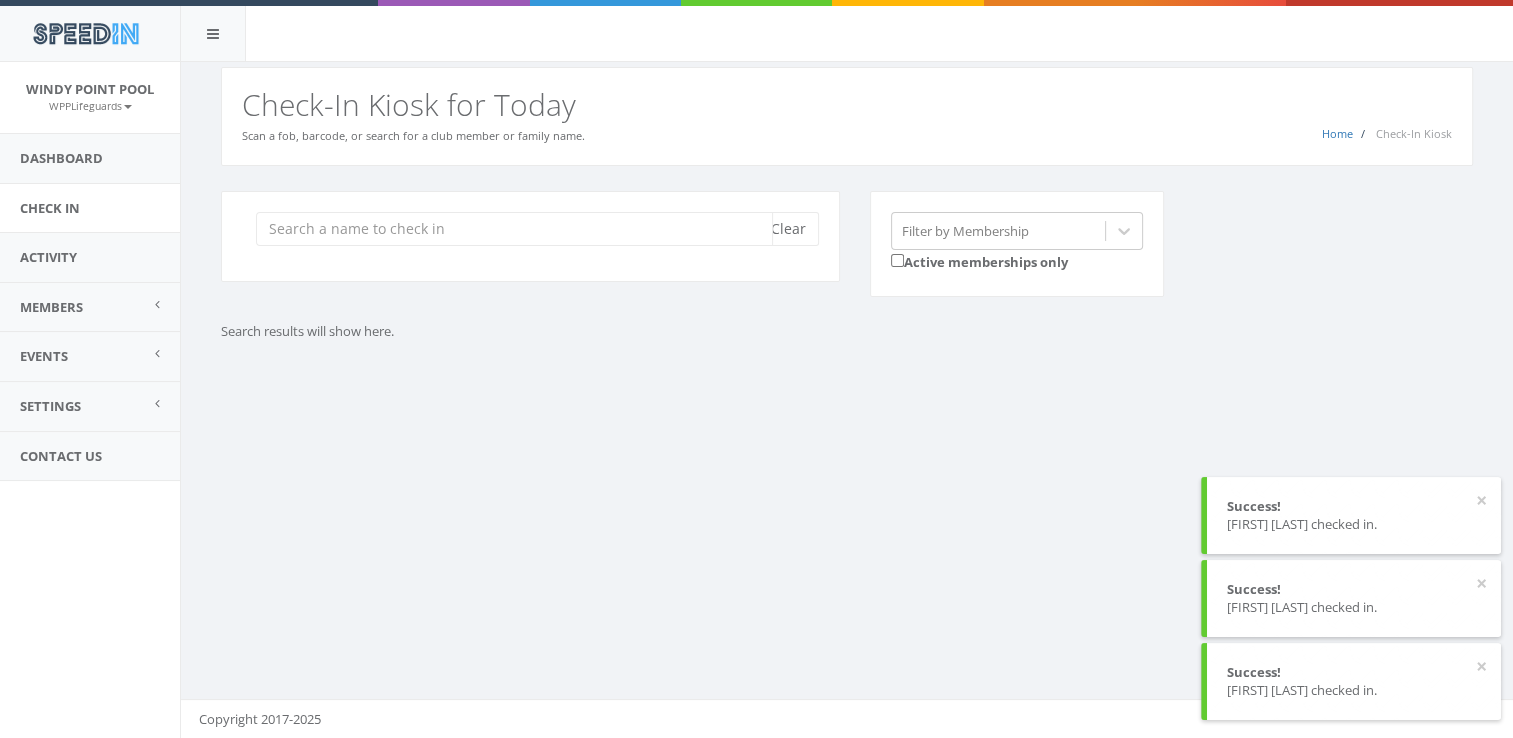 scroll, scrollTop: 0, scrollLeft: 0, axis: both 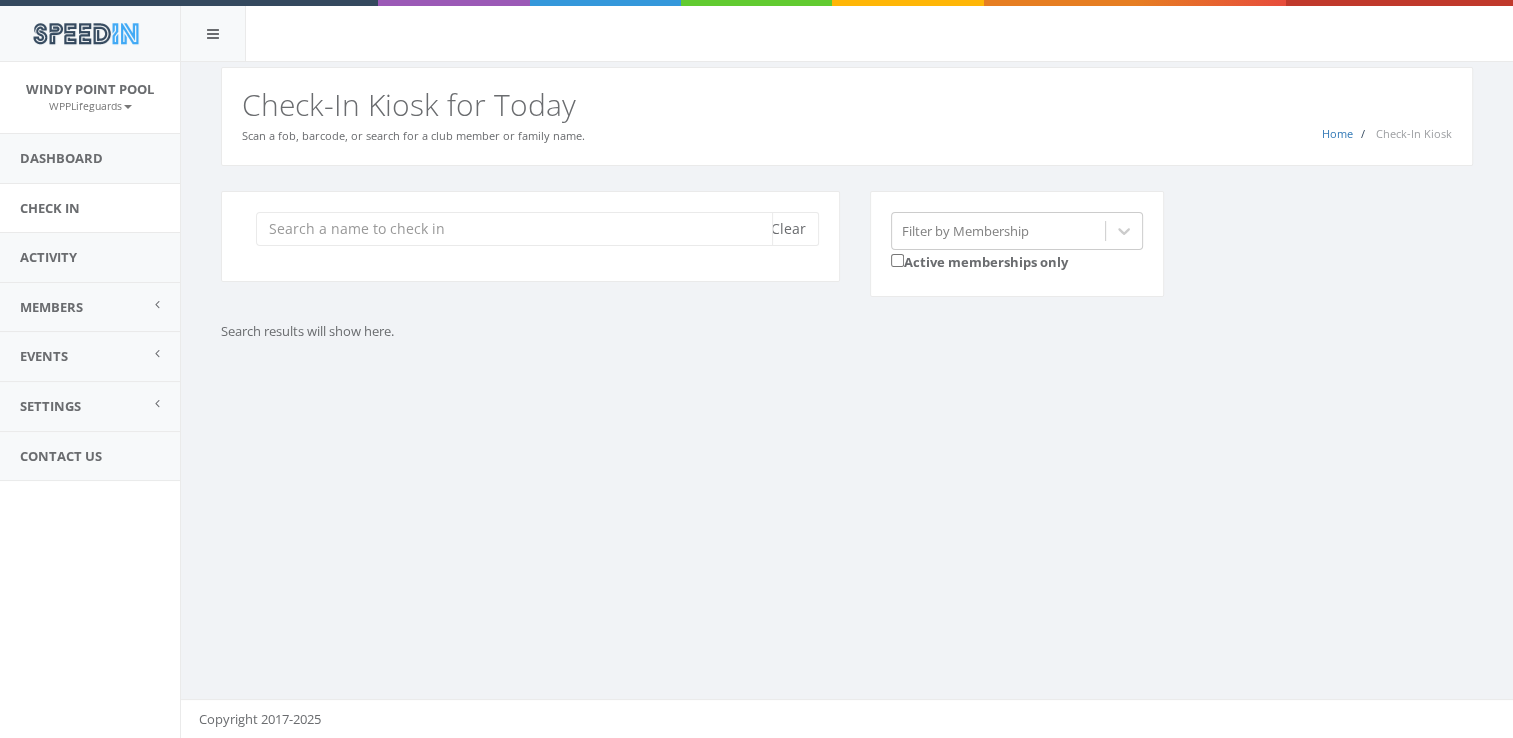 click at bounding box center [514, 229] 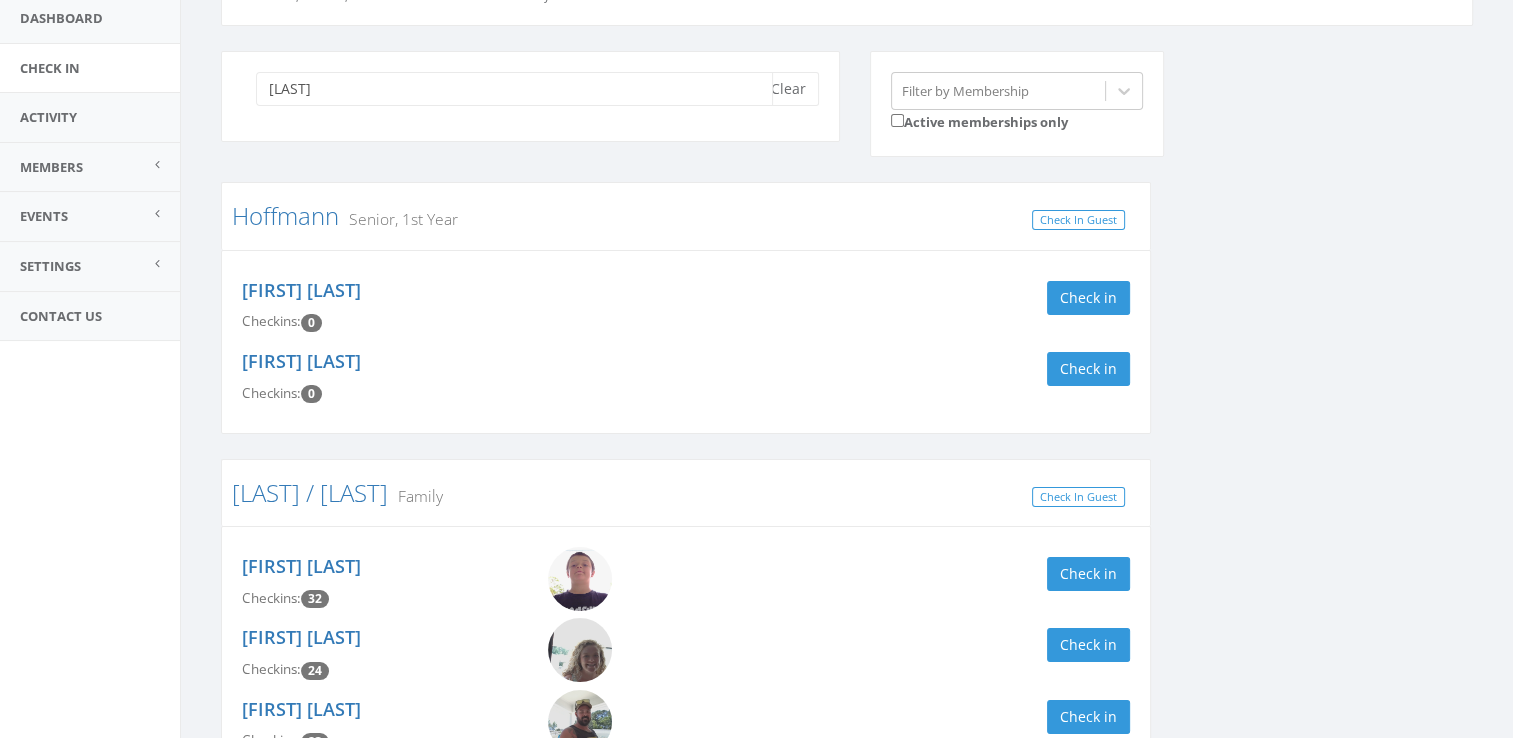 scroll, scrollTop: 142, scrollLeft: 0, axis: vertical 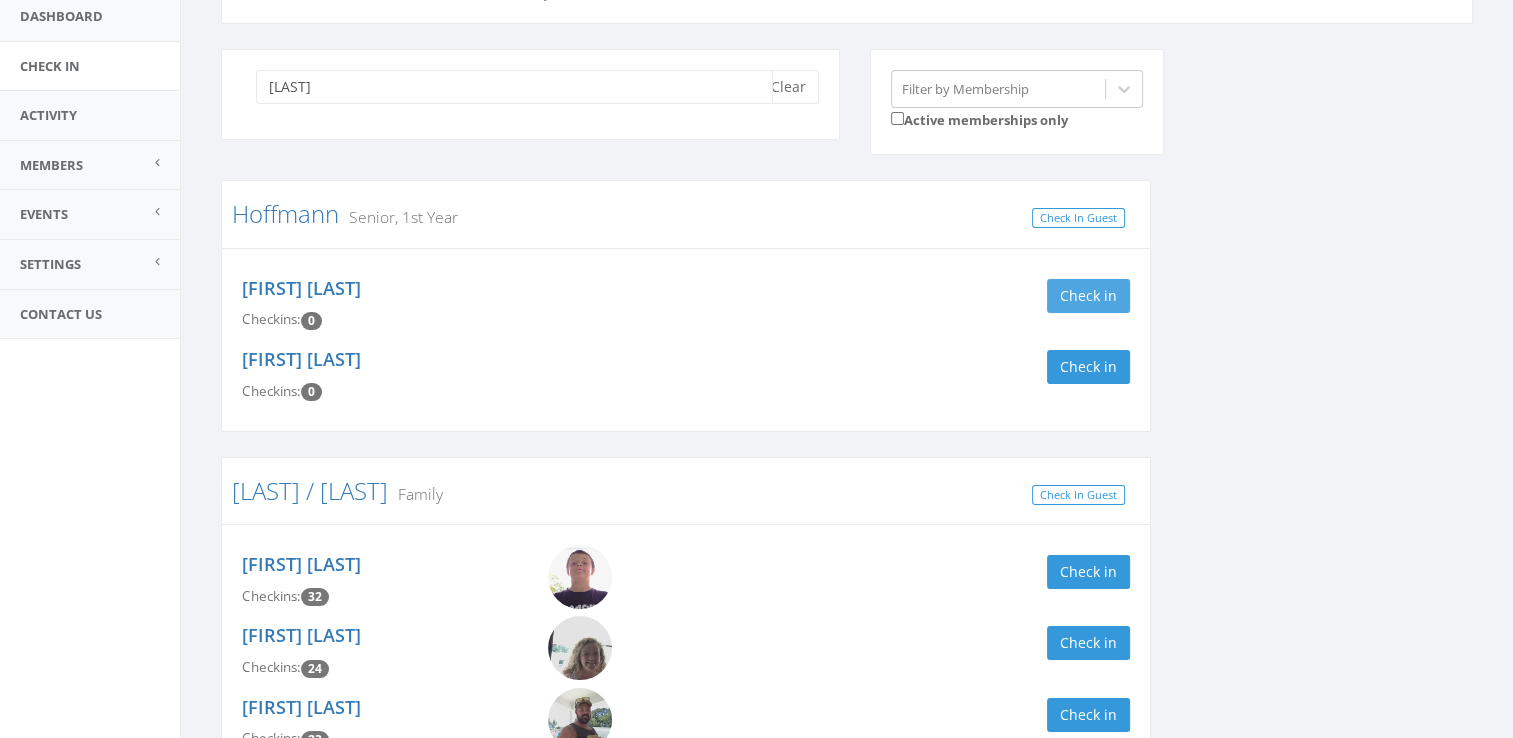 type on "hoffman" 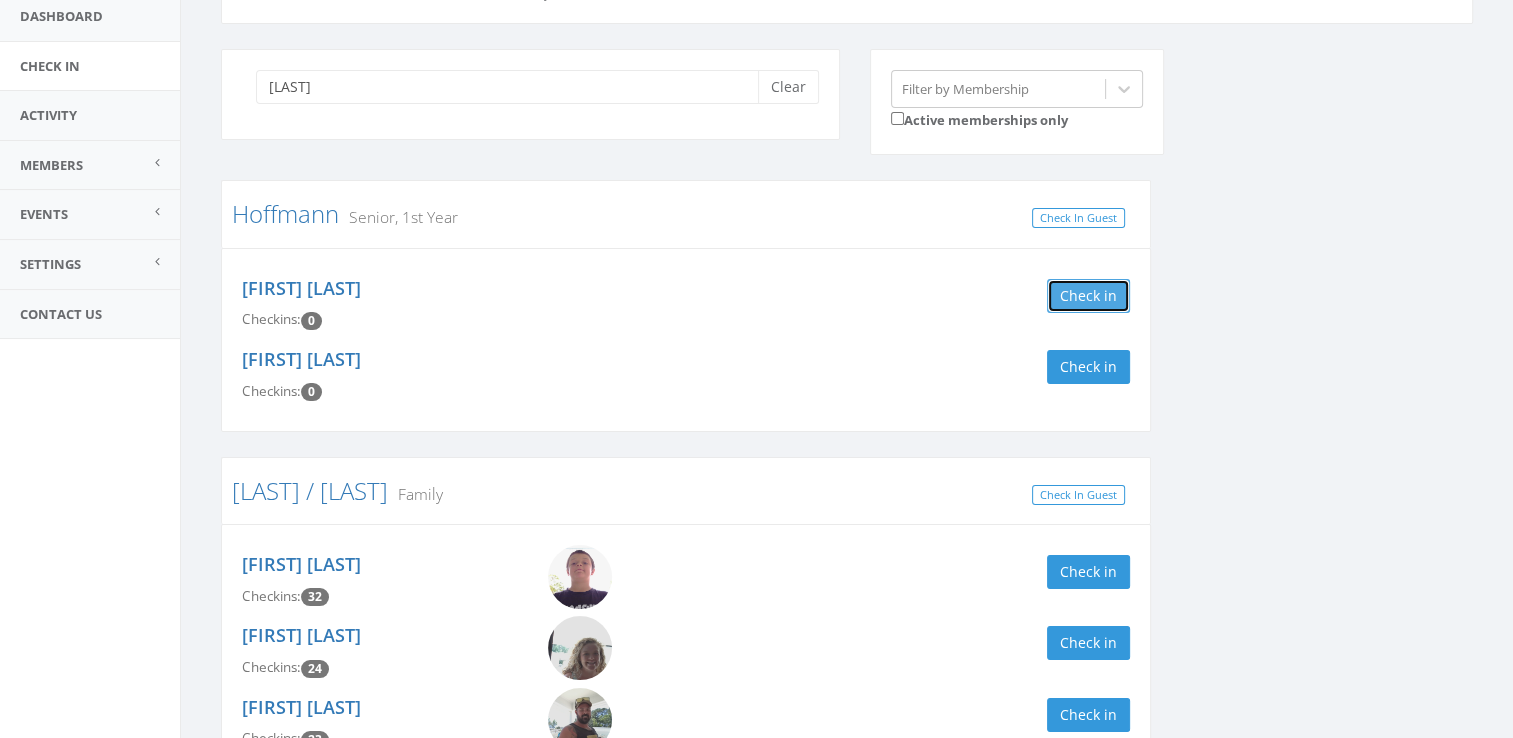 click on "Check in" at bounding box center (1088, 296) 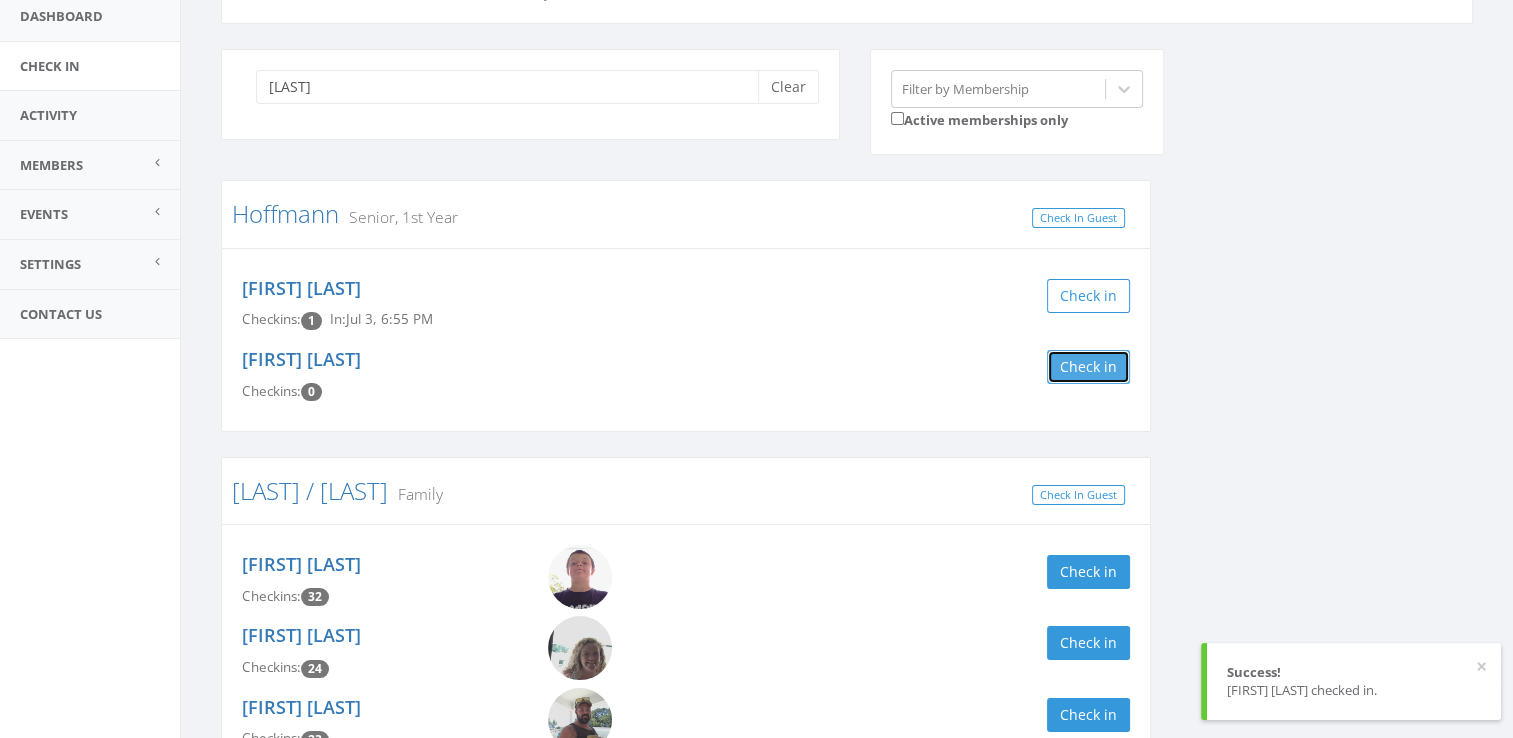click on "Check in" at bounding box center [1088, 367] 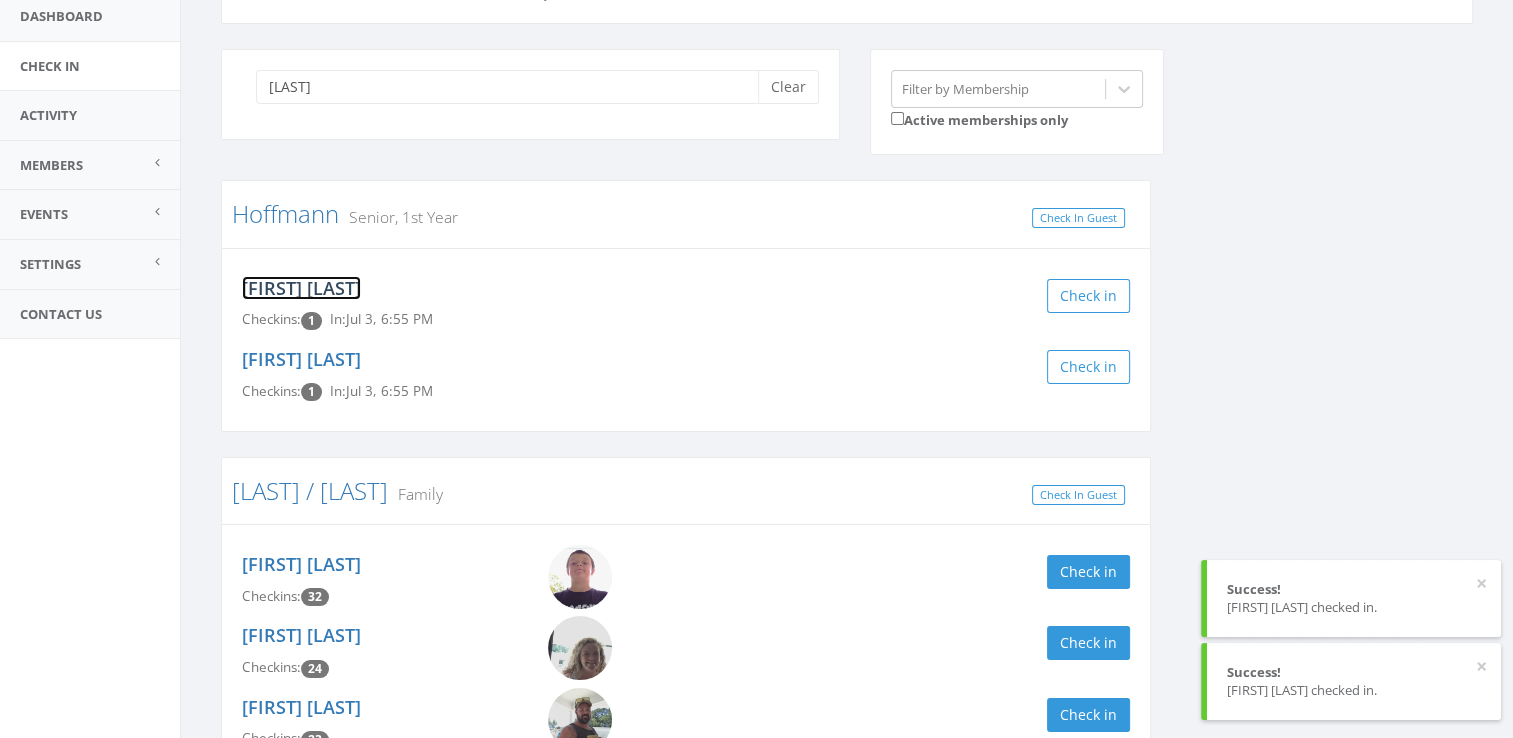 click on "Tina Hoffman" at bounding box center (301, 288) 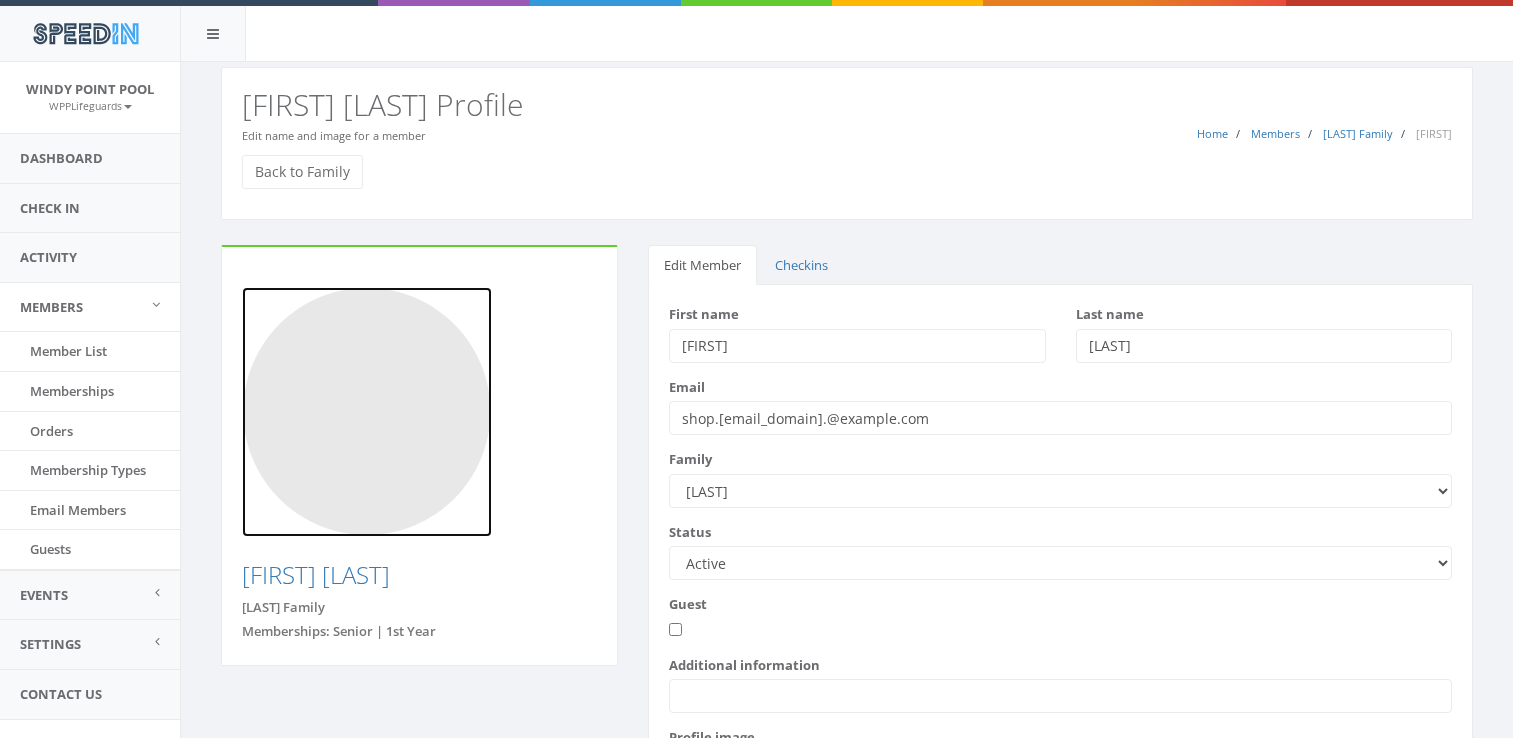 click at bounding box center [367, 412] 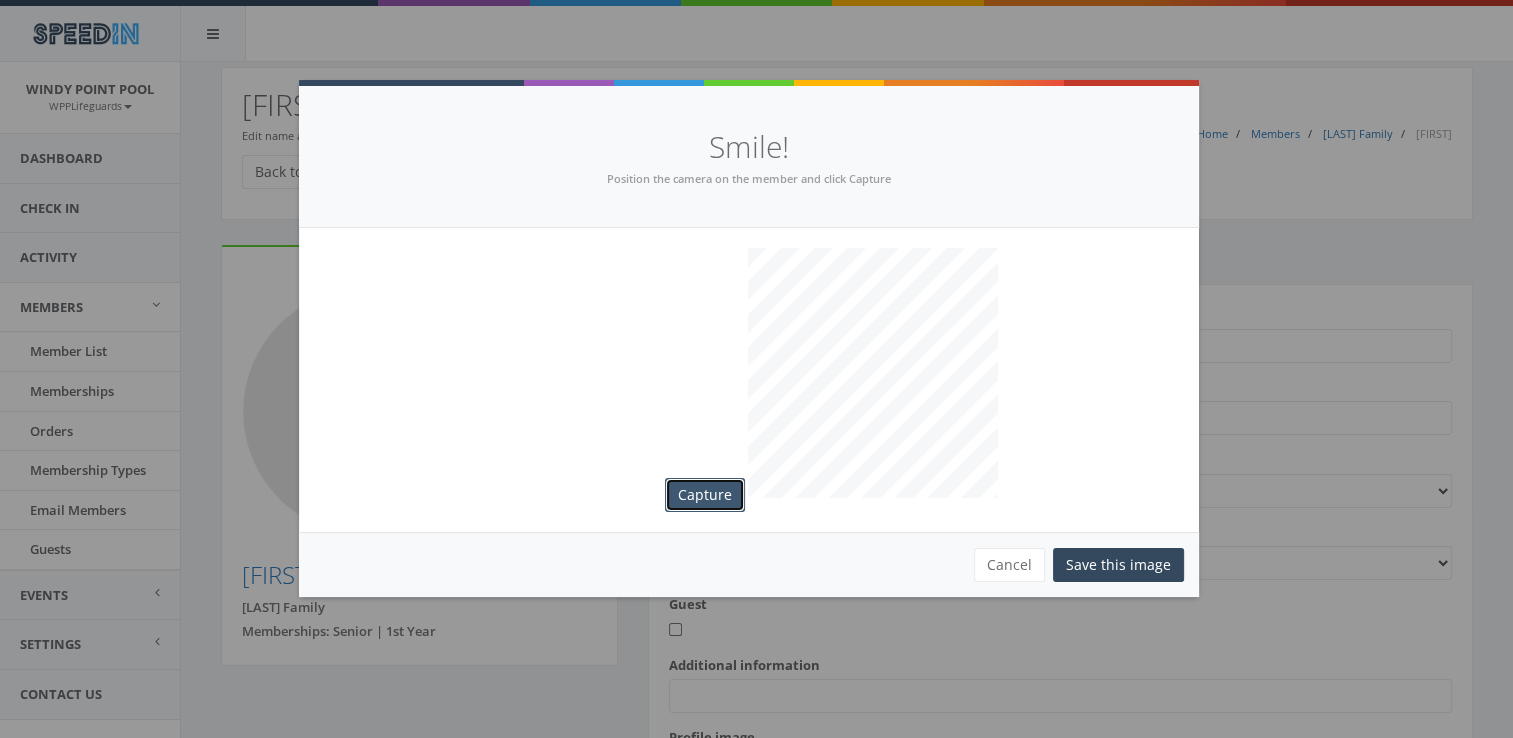 click on "Capture" at bounding box center (705, 495) 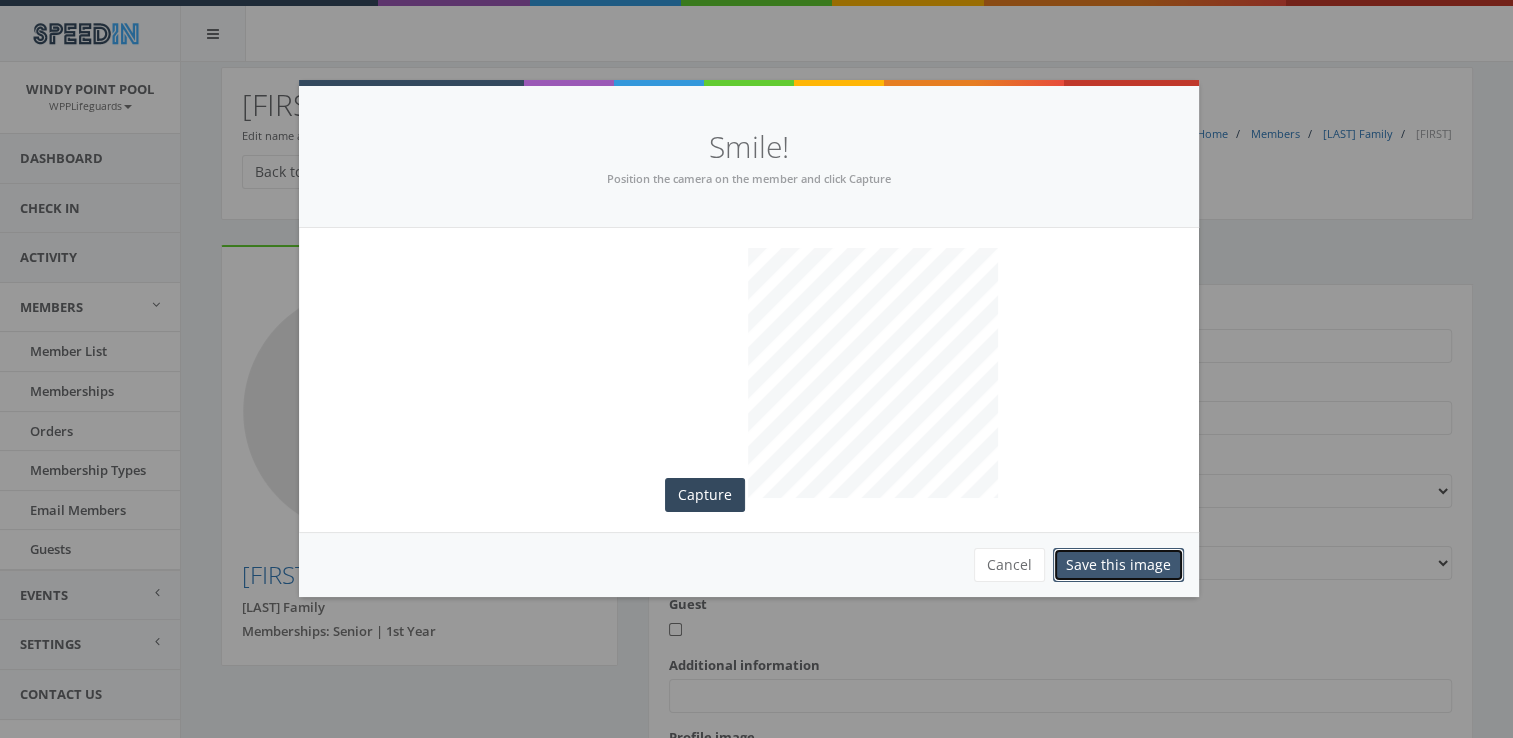 click on "Save this image" at bounding box center (1118, 565) 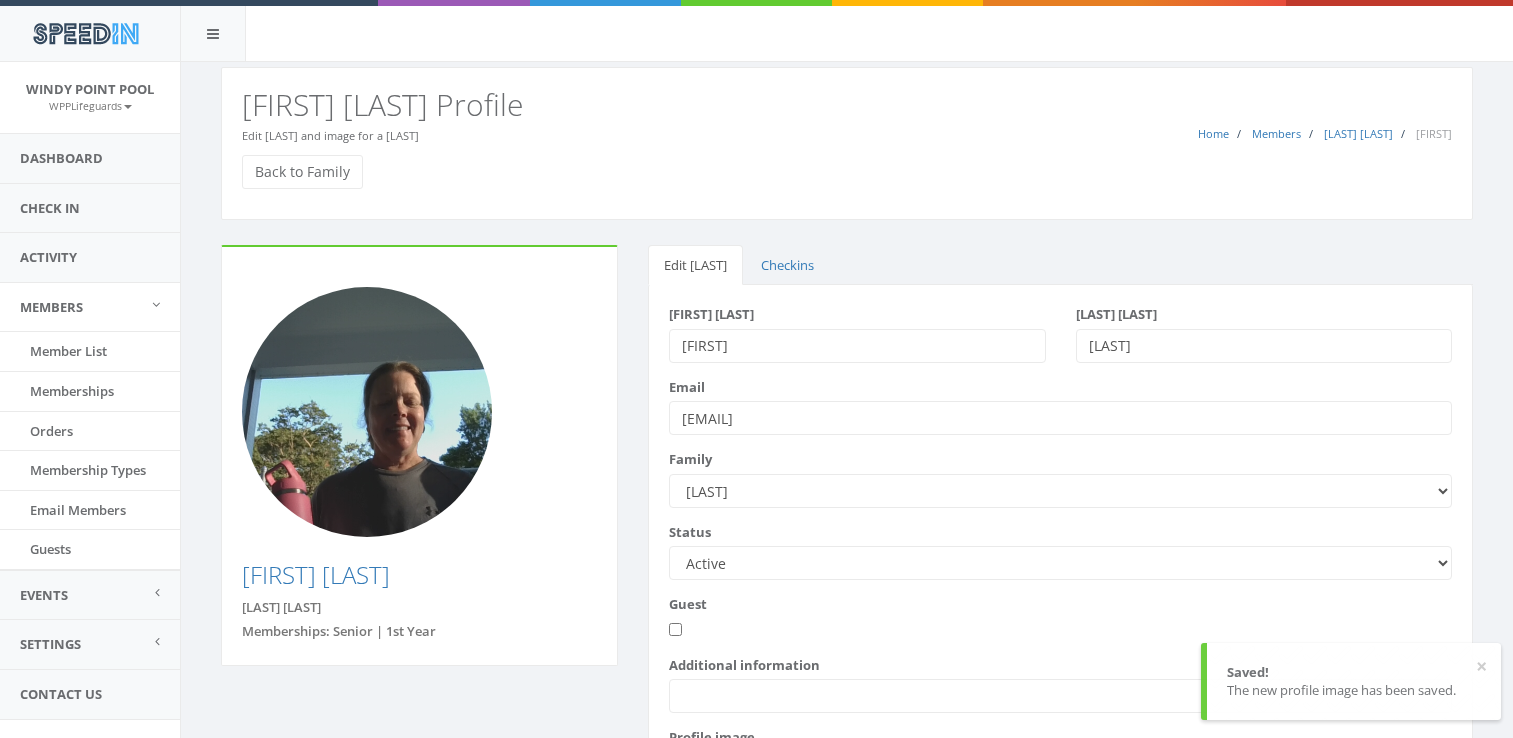 click on "Back to Family" at bounding box center (302, 172) 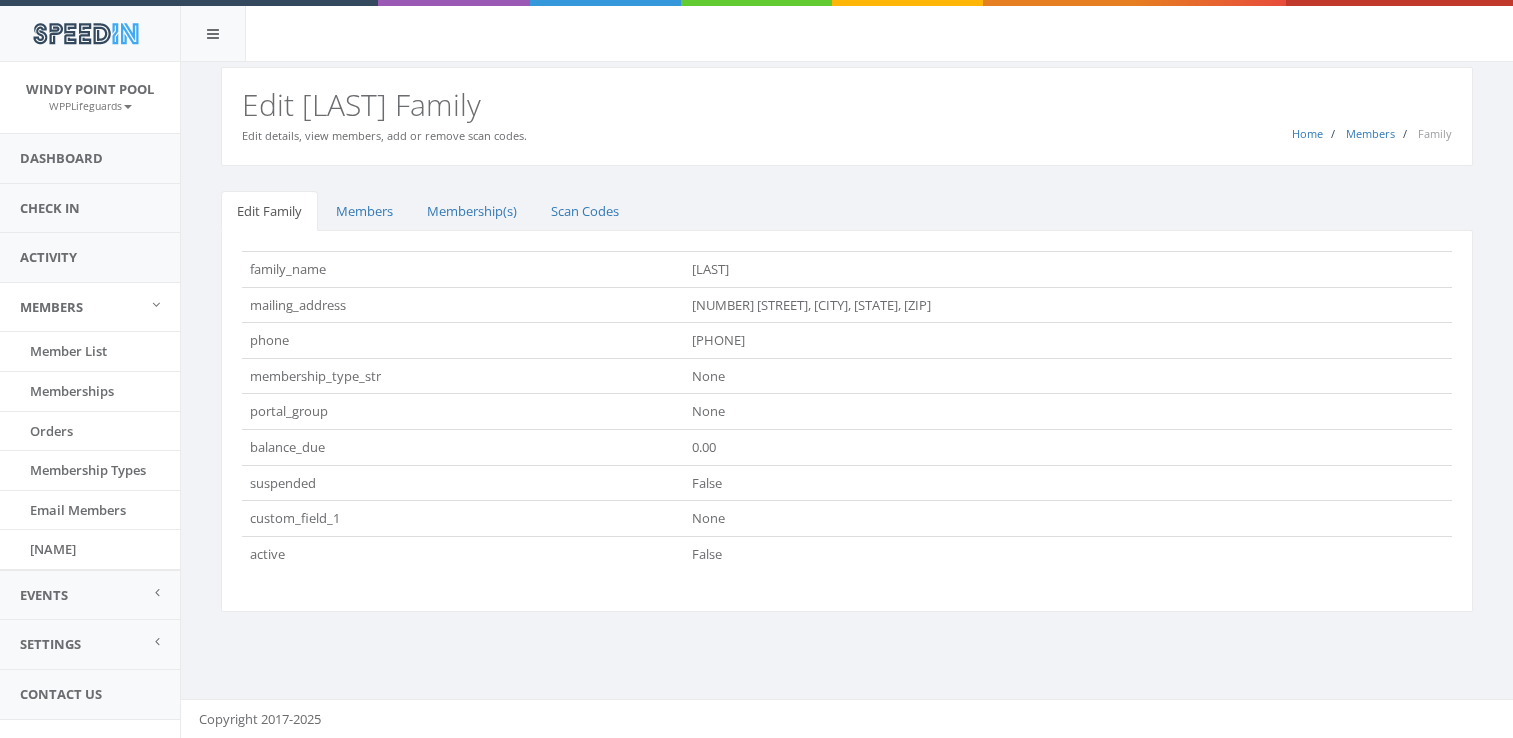 scroll, scrollTop: 0, scrollLeft: 0, axis: both 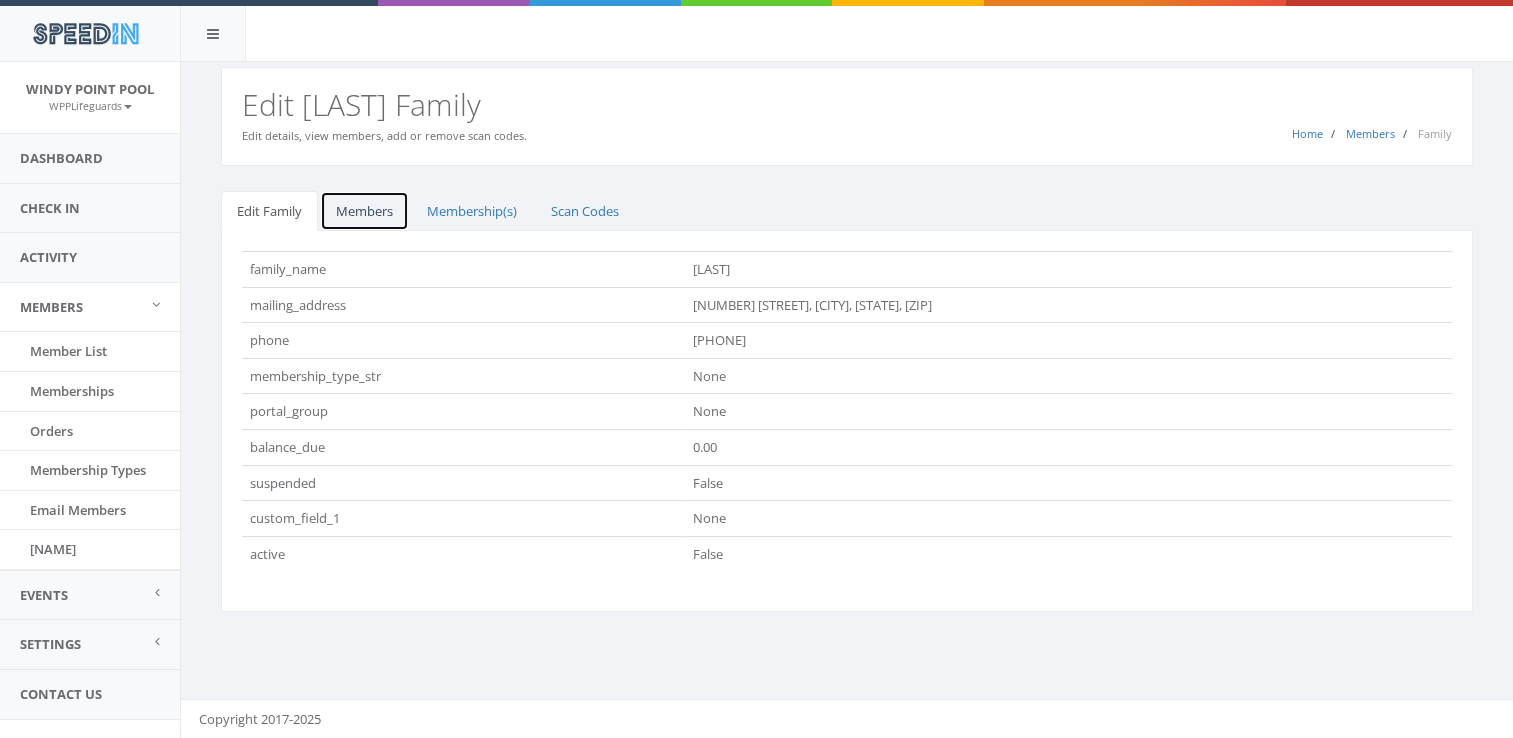 click on "Members" at bounding box center (364, 211) 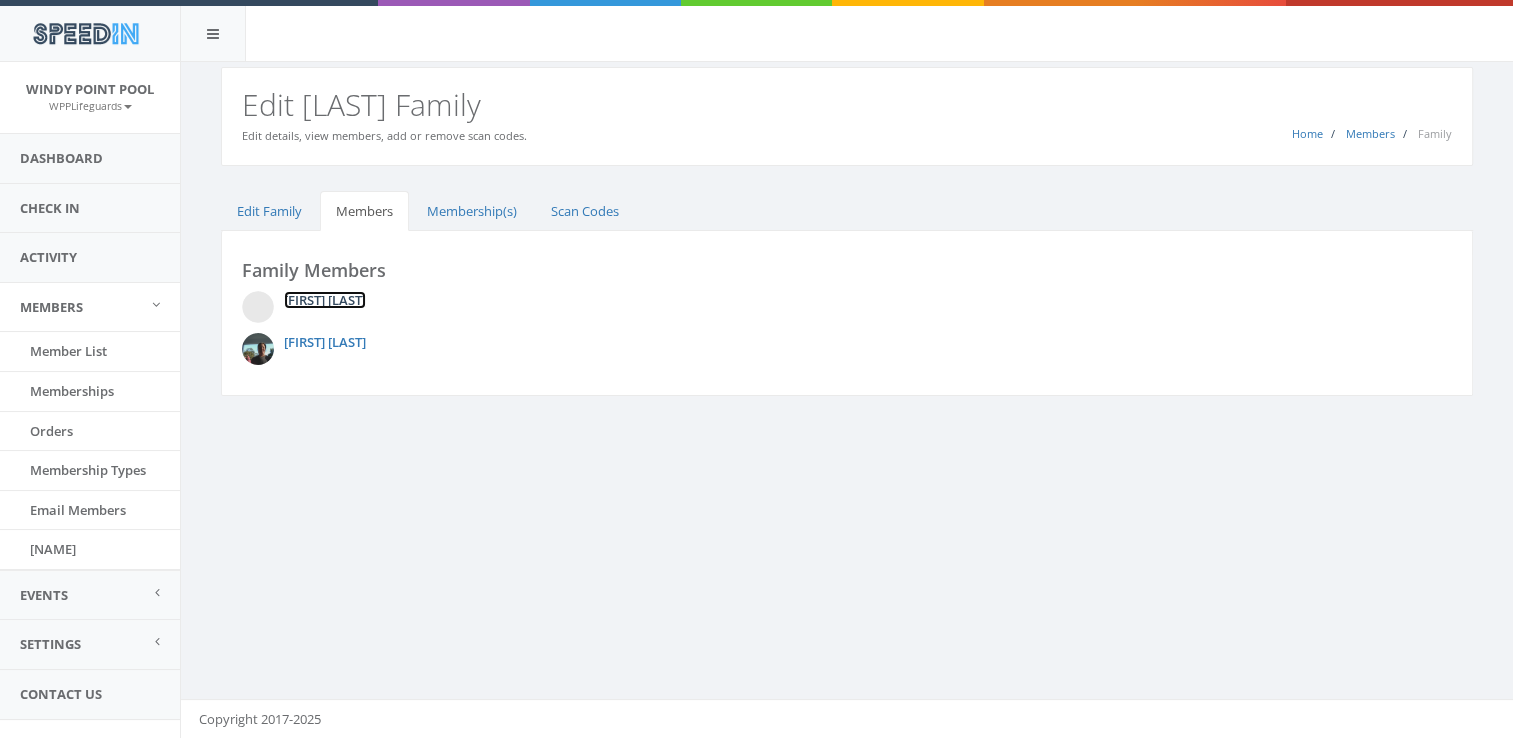 click on "[FIRST] [LAST]" at bounding box center [325, 300] 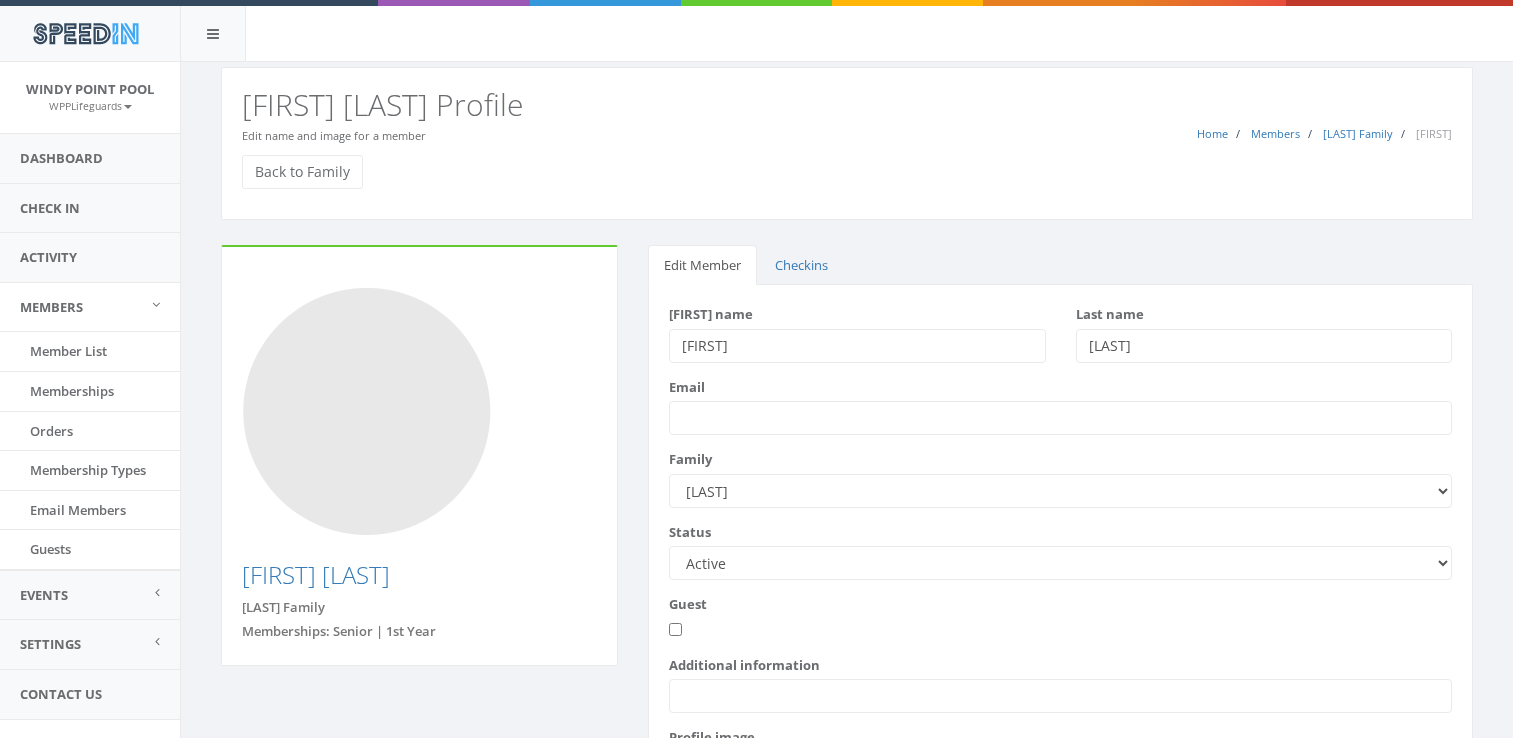 scroll, scrollTop: 0, scrollLeft: 0, axis: both 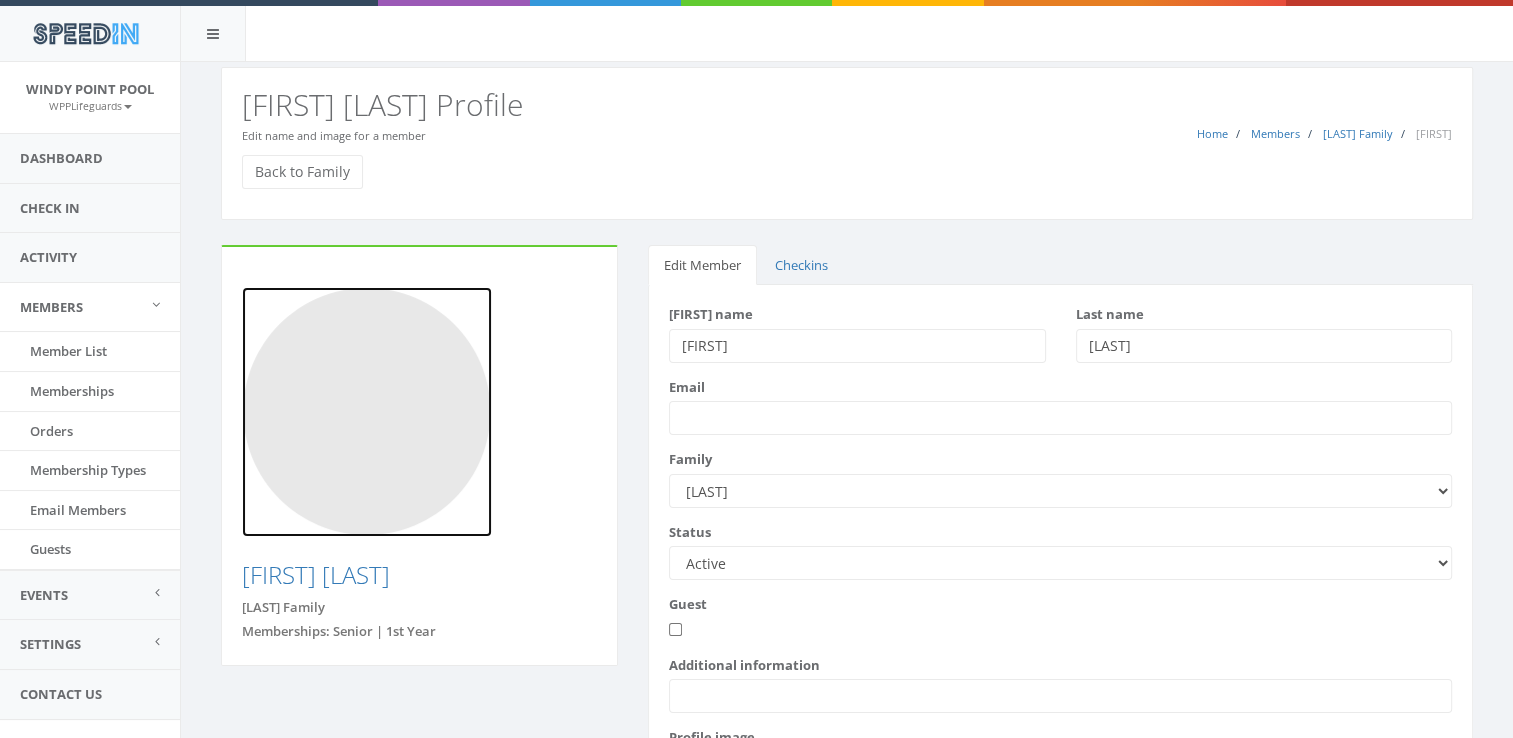 click at bounding box center [367, 412] 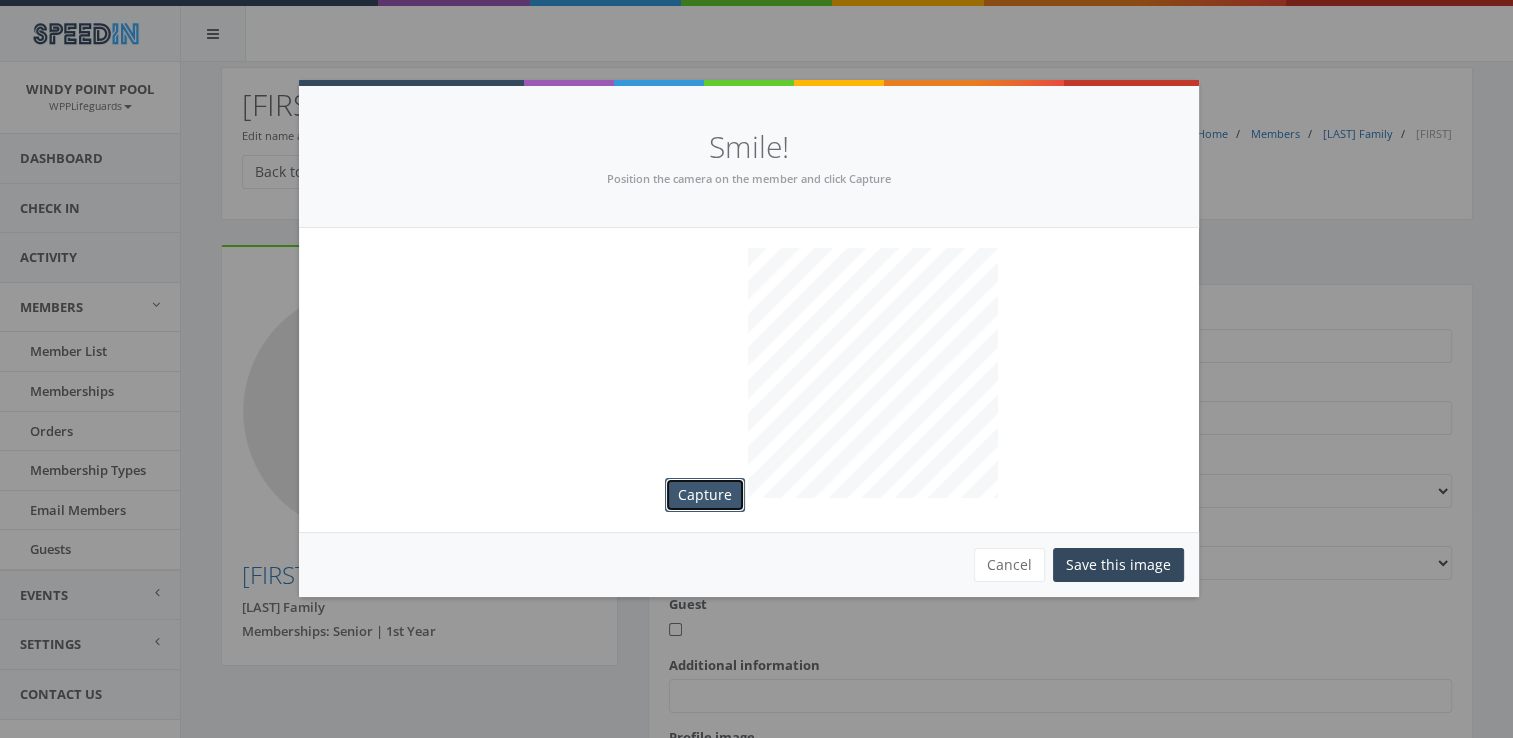 click on "Capture" at bounding box center [705, 495] 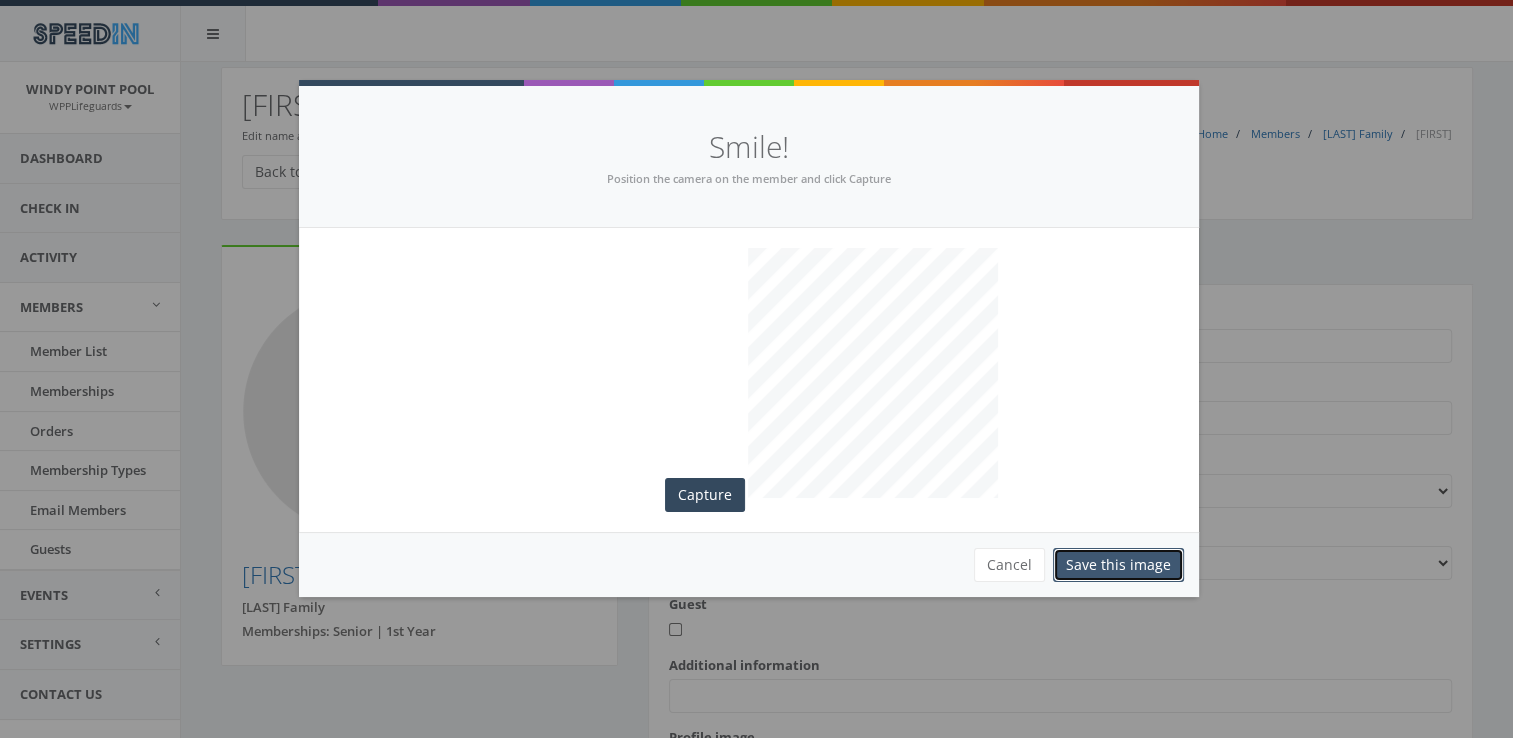 click on "Save this image" at bounding box center [1118, 565] 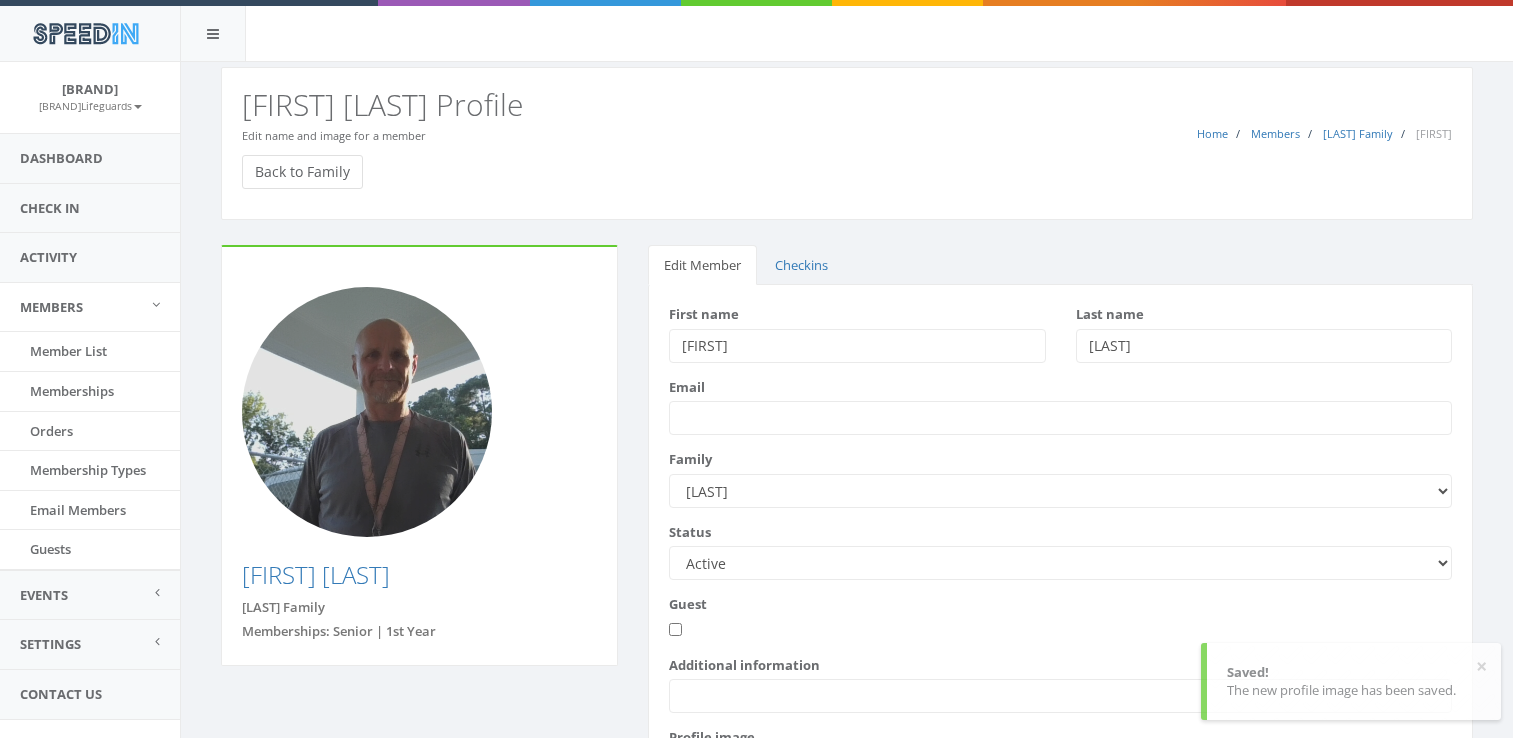scroll, scrollTop: 0, scrollLeft: 0, axis: both 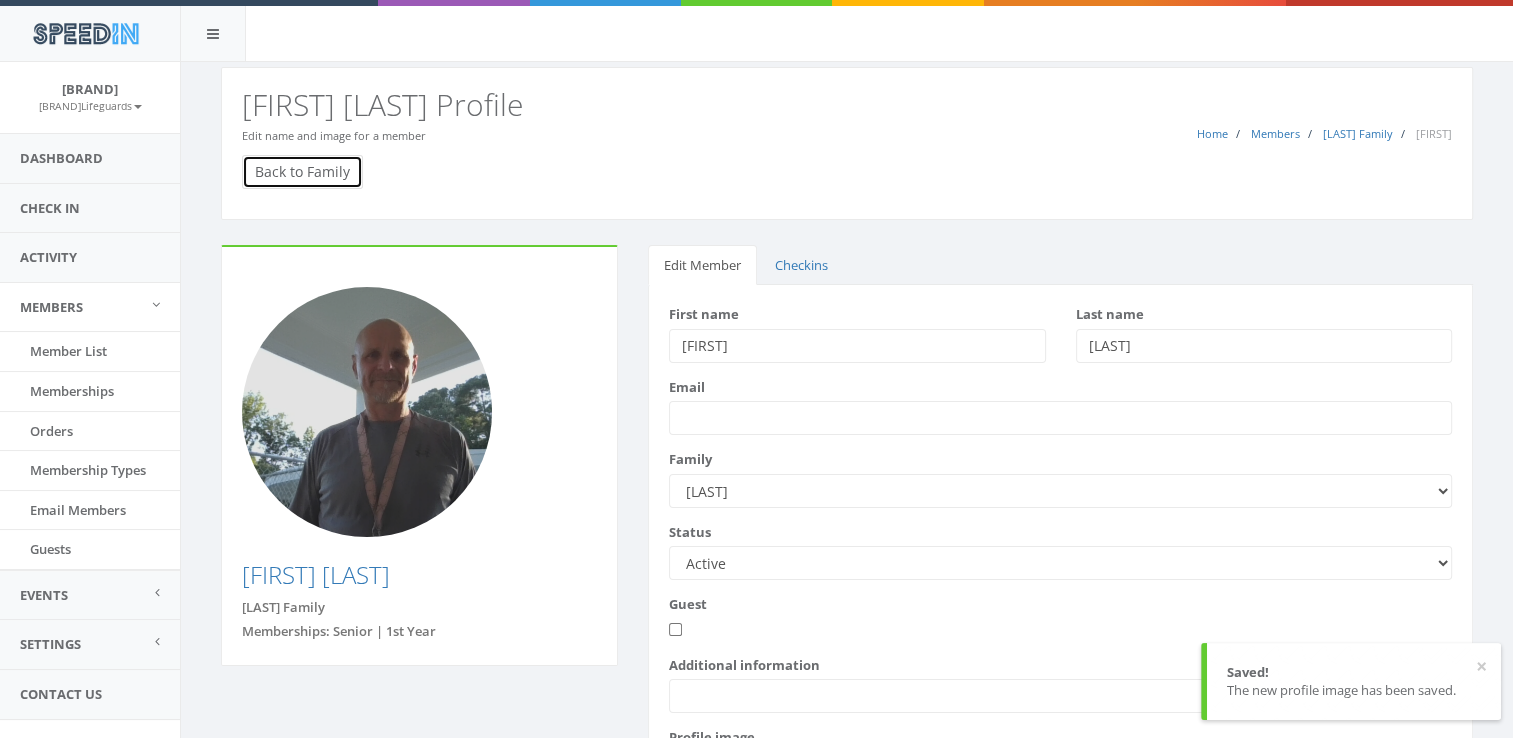 click on "Back to Family" at bounding box center (302, 172) 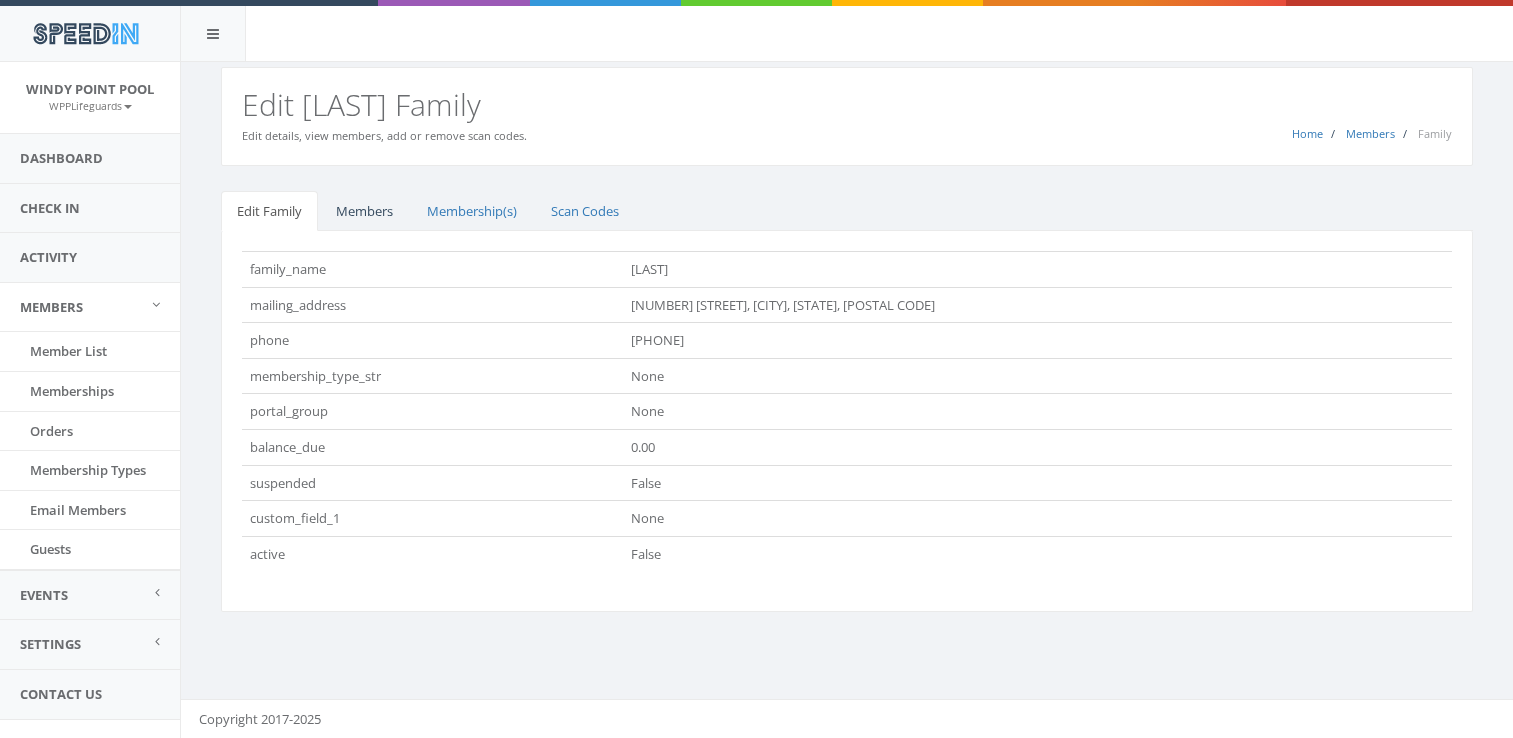 scroll, scrollTop: 0, scrollLeft: 0, axis: both 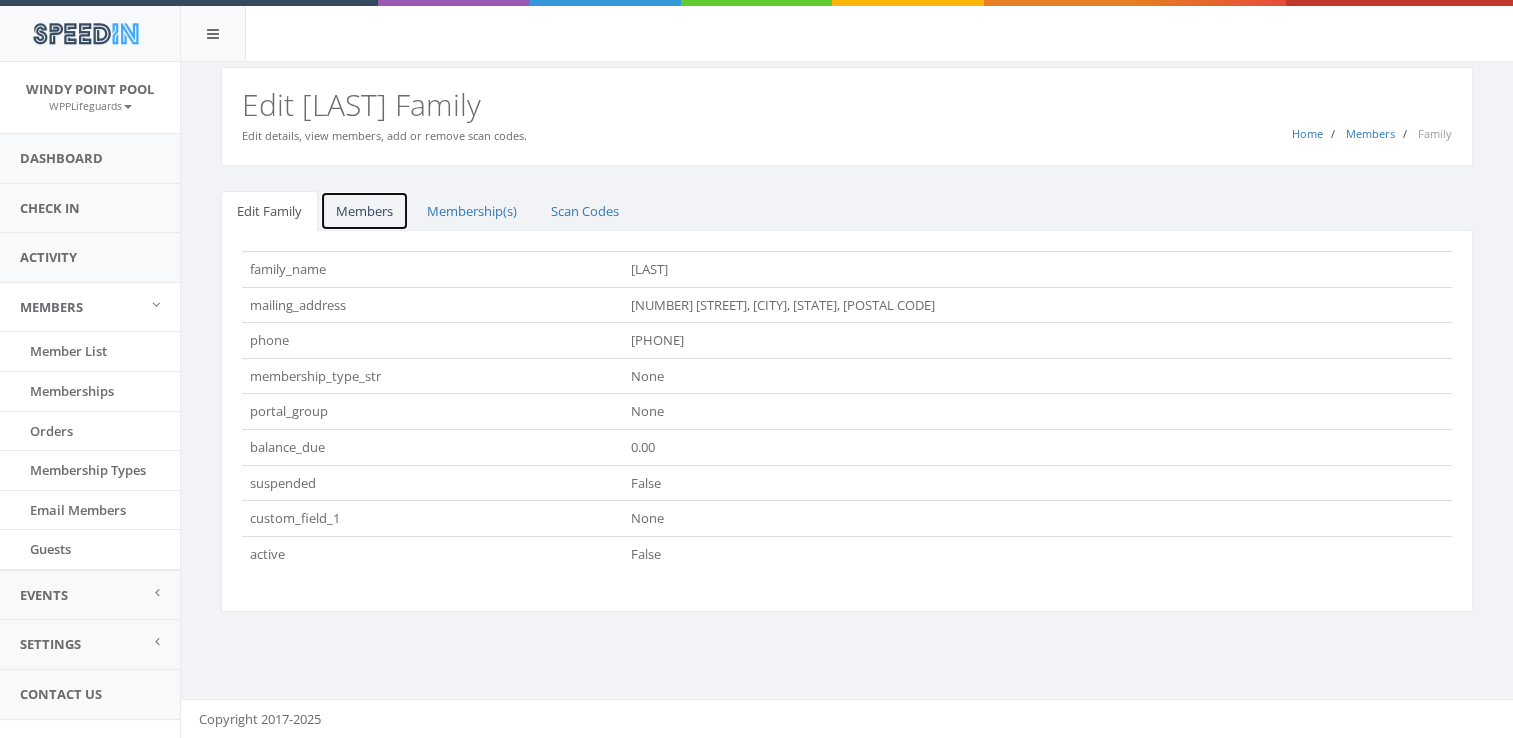 click on "Members" at bounding box center (364, 211) 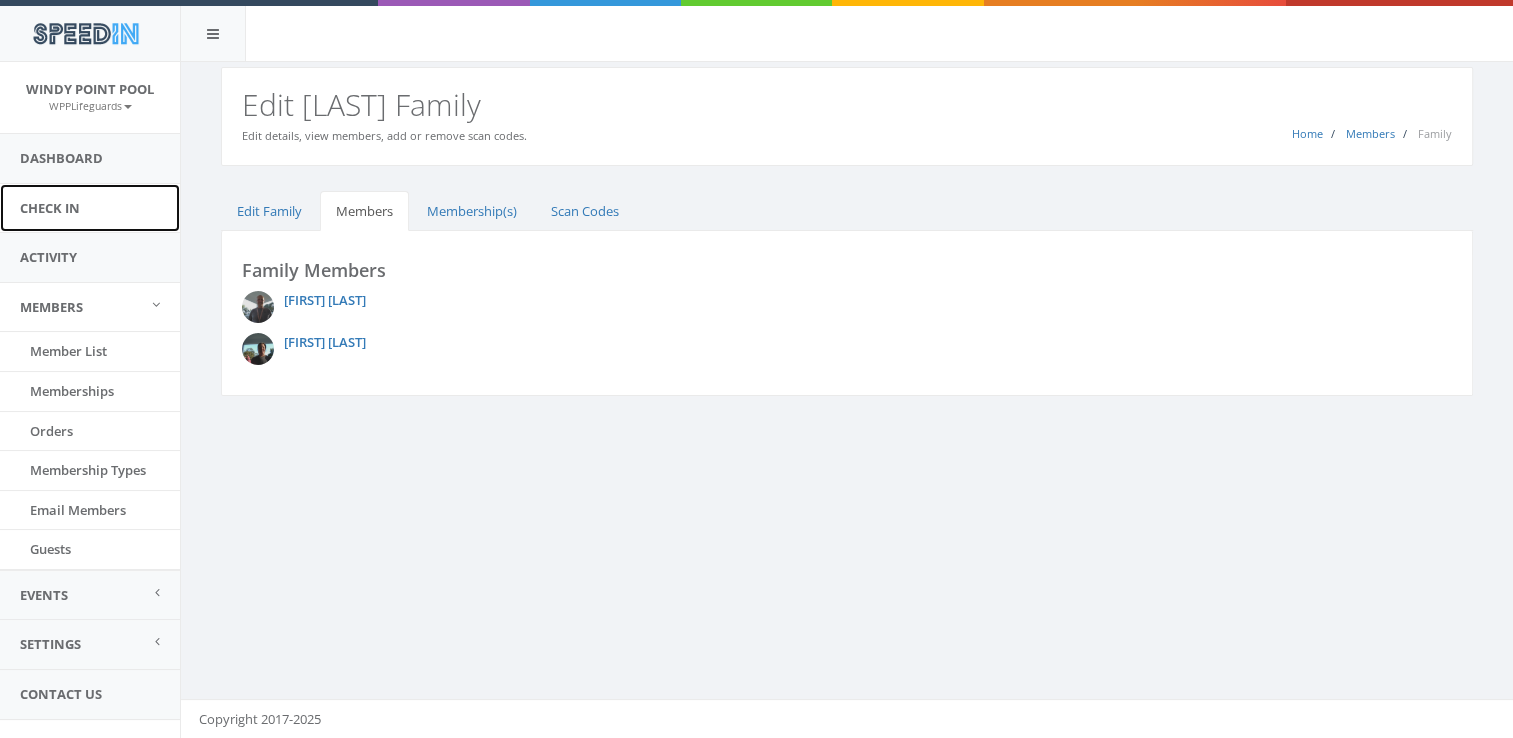 click on "Check In" at bounding box center (90, 208) 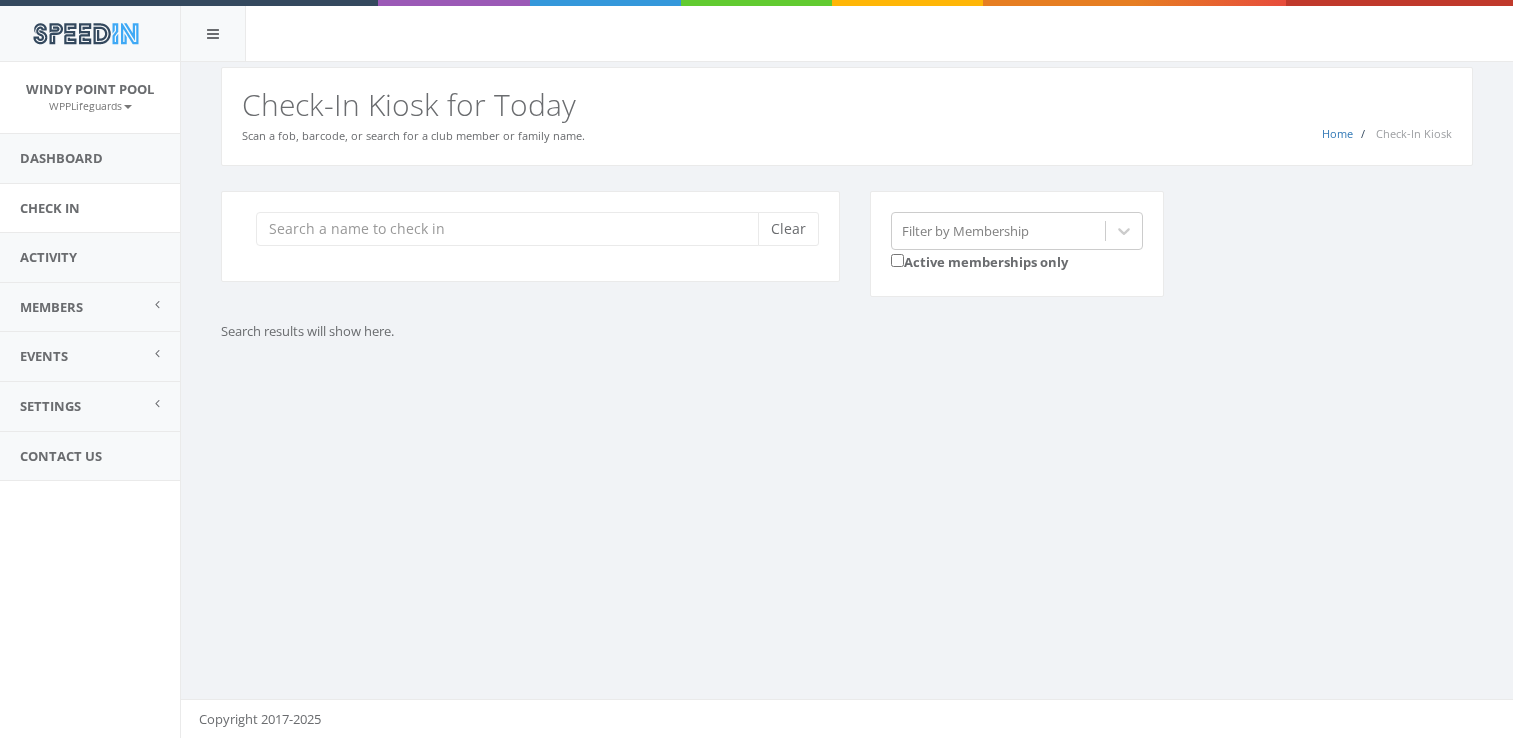 scroll, scrollTop: 0, scrollLeft: 0, axis: both 